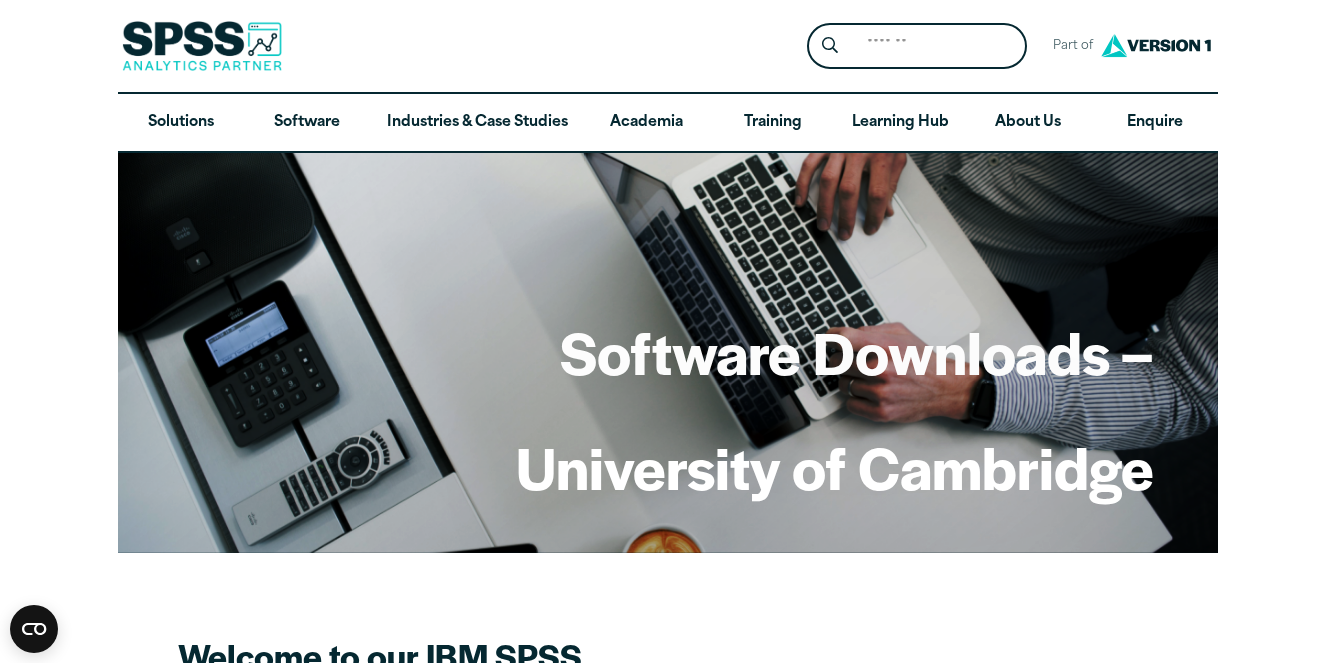 scroll, scrollTop: 370, scrollLeft: 0, axis: vertical 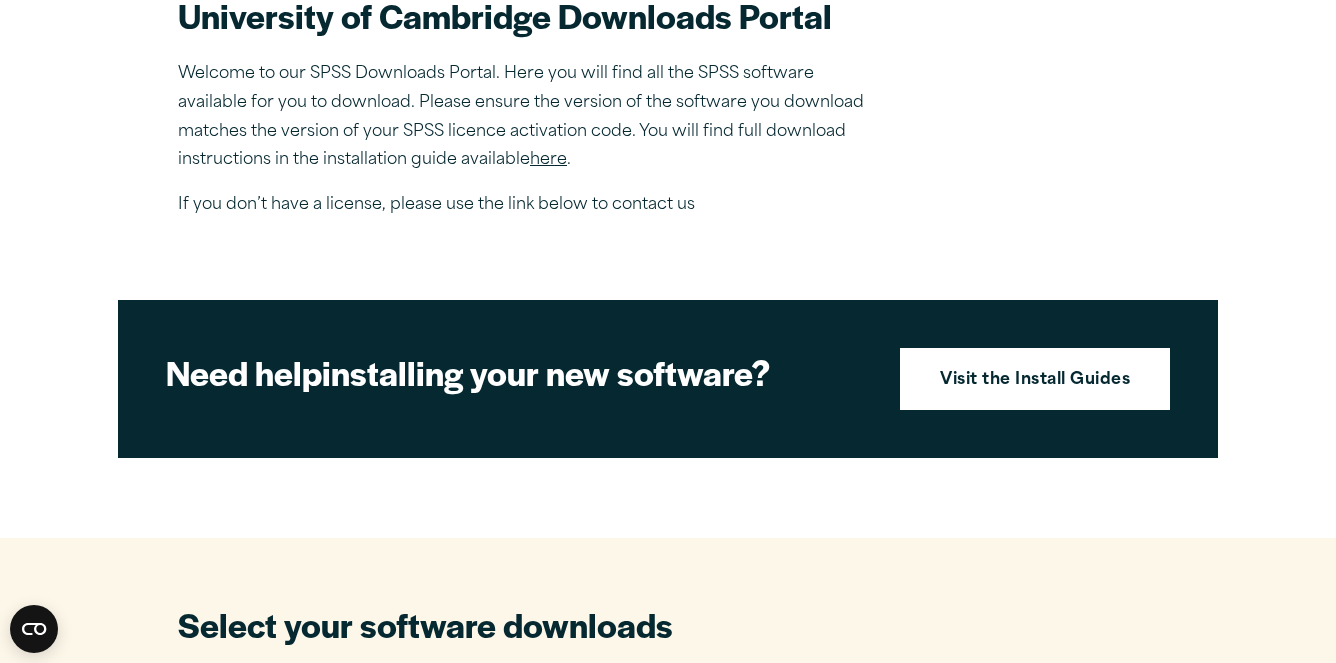 click on "here" at bounding box center [548, 160] 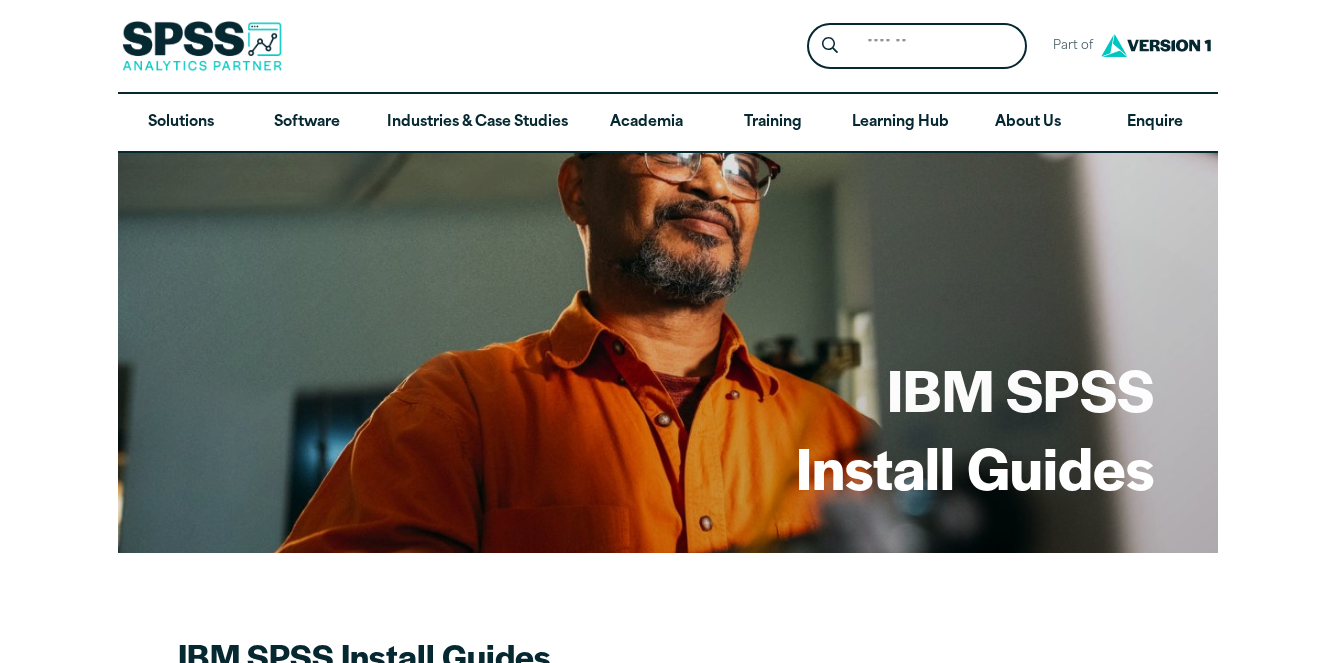 scroll, scrollTop: 0, scrollLeft: 0, axis: both 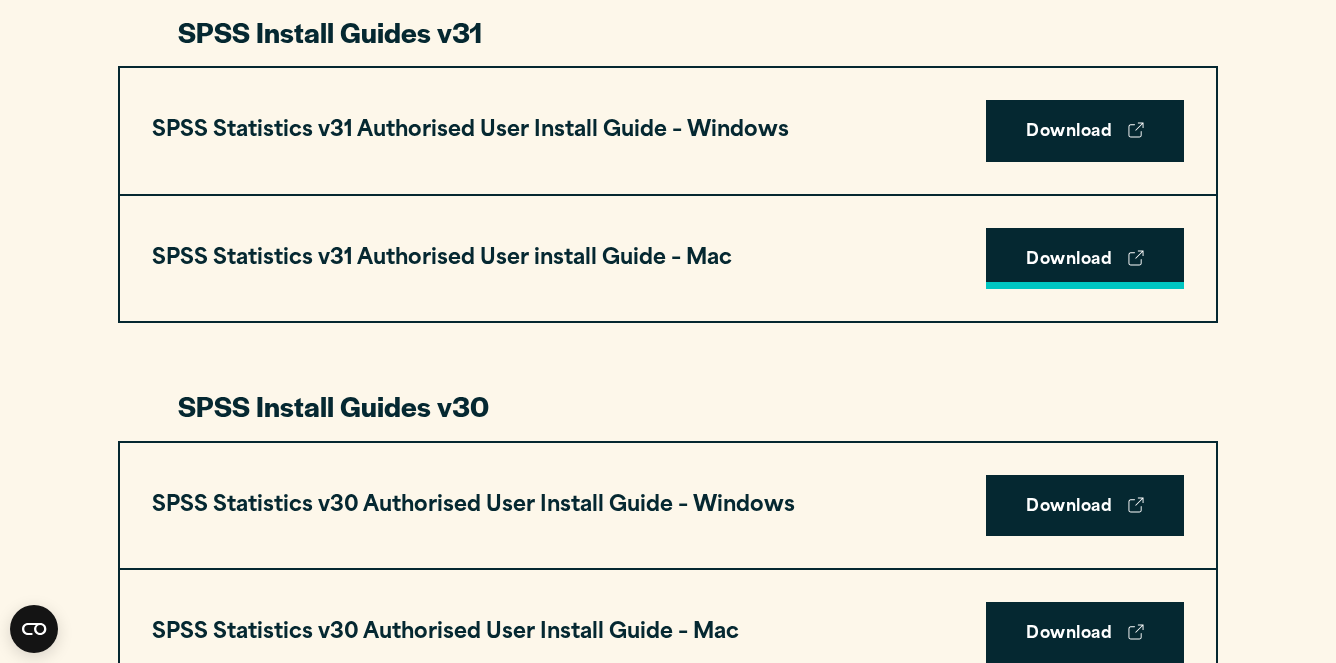 click on "Download" at bounding box center [1085, 259] 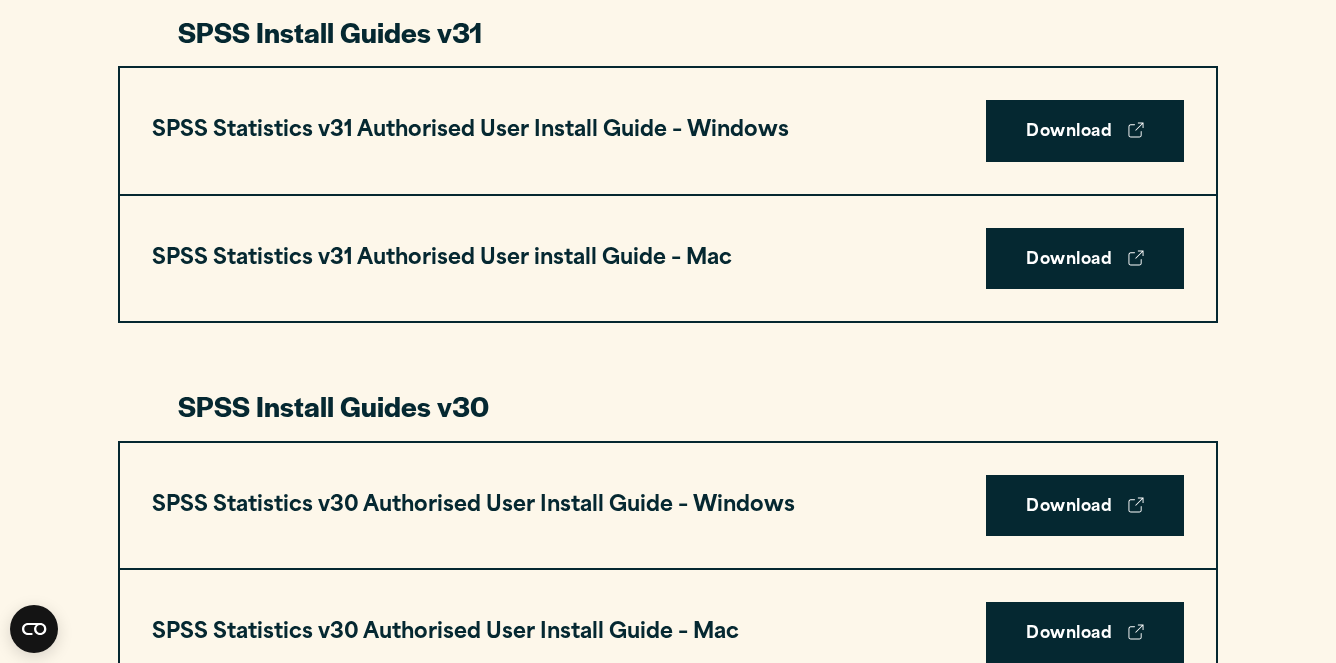 click on "SPSS Statistics Install Guides
Install Guides specific to IBM SPSS Statistics and IBM SPSS Amos
SPSS Install Guides v31
SPSS Statistics v31 Authorised User Install Guide – Windows
Download
SPSS Statistics v31 Authorised User install Guide – Mac
Download
SPSS Install Guides v30
SPSS Statistics v30 Authorised User Install Guide – Windows" at bounding box center (668, 1474) 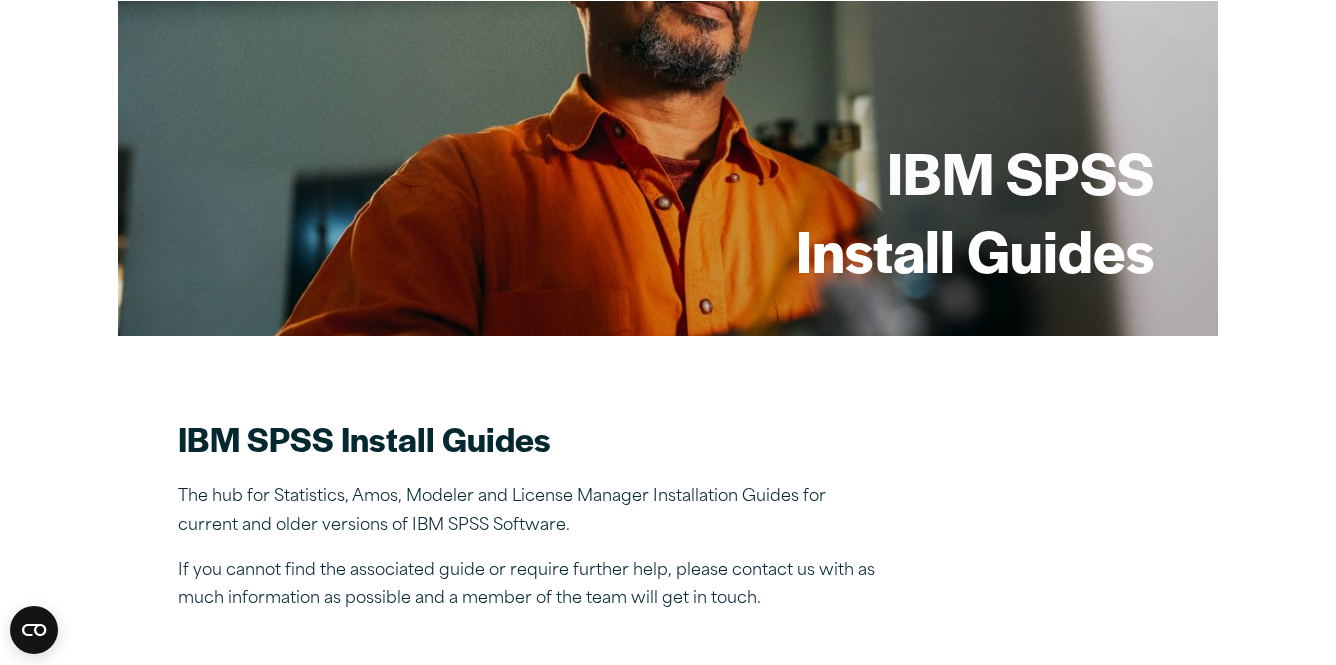 scroll, scrollTop: 0, scrollLeft: 0, axis: both 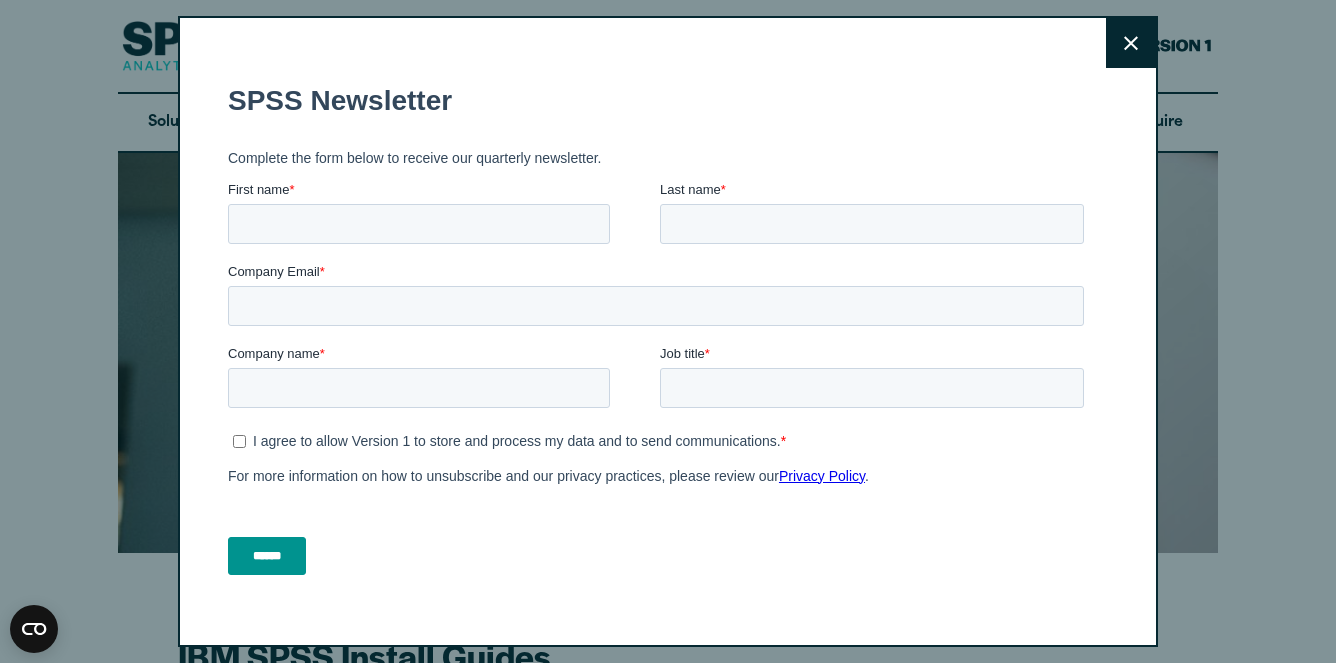 click on "Close" at bounding box center [1131, 43] 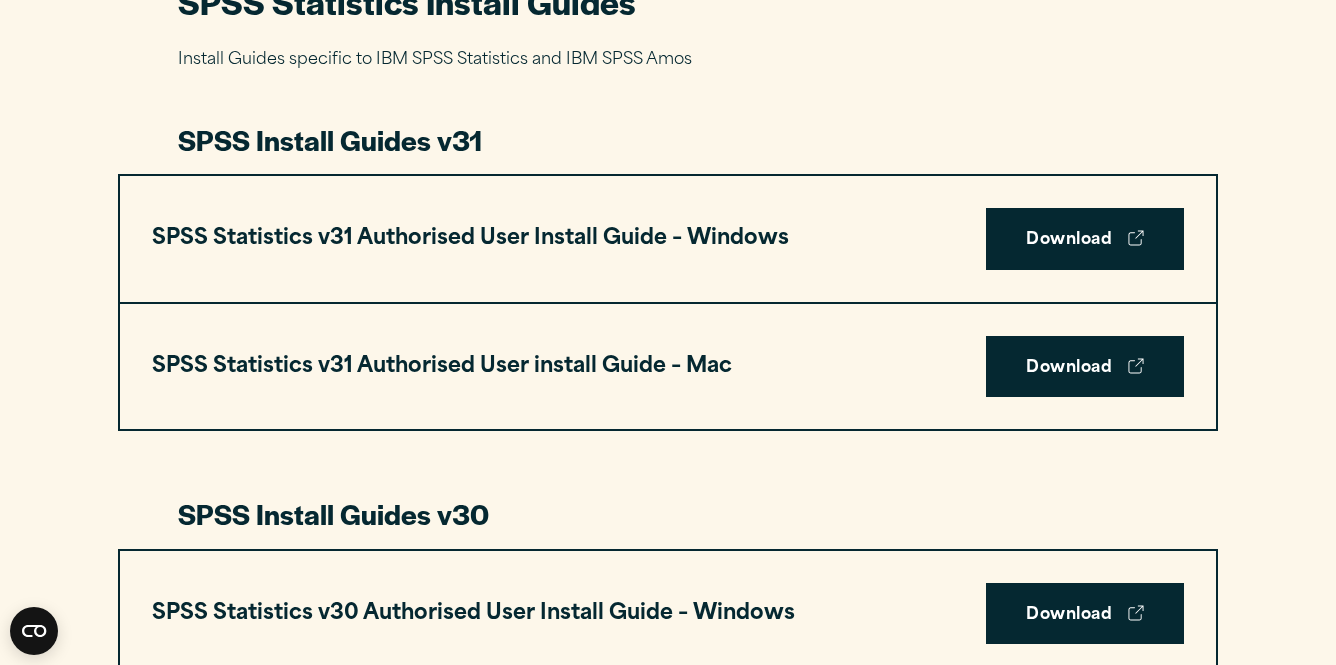 scroll, scrollTop: 1021, scrollLeft: 0, axis: vertical 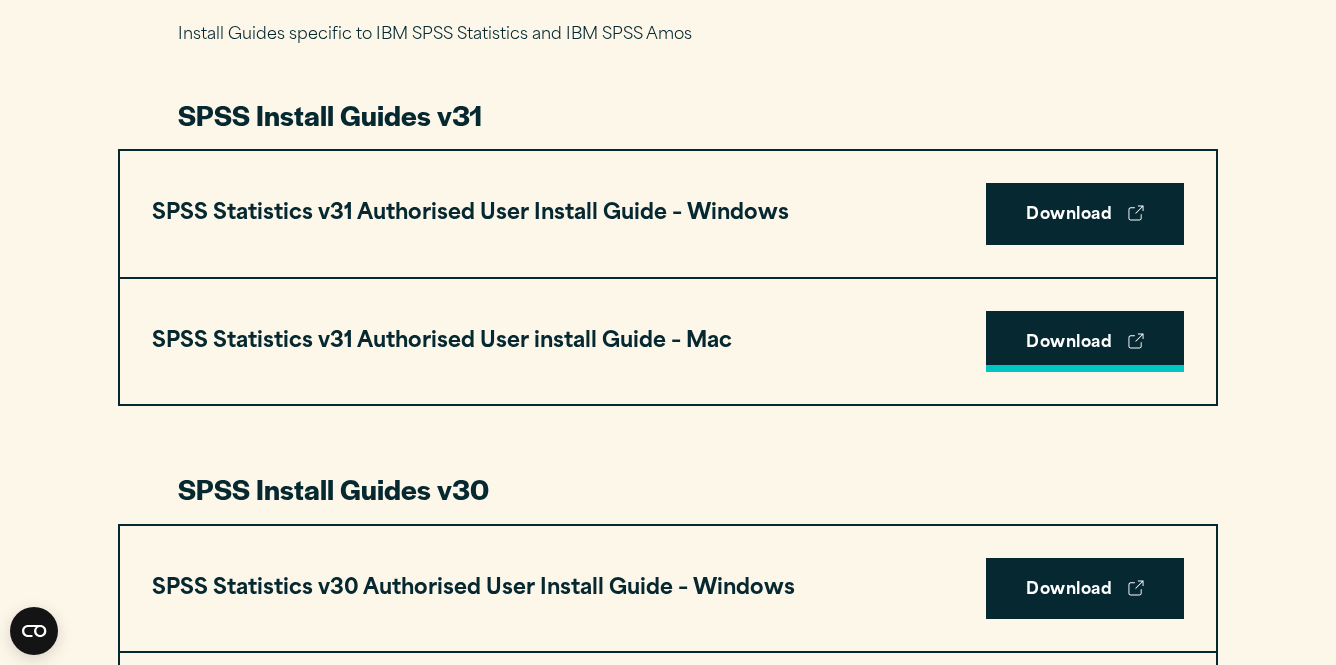 click on "Download" at bounding box center [1085, 342] 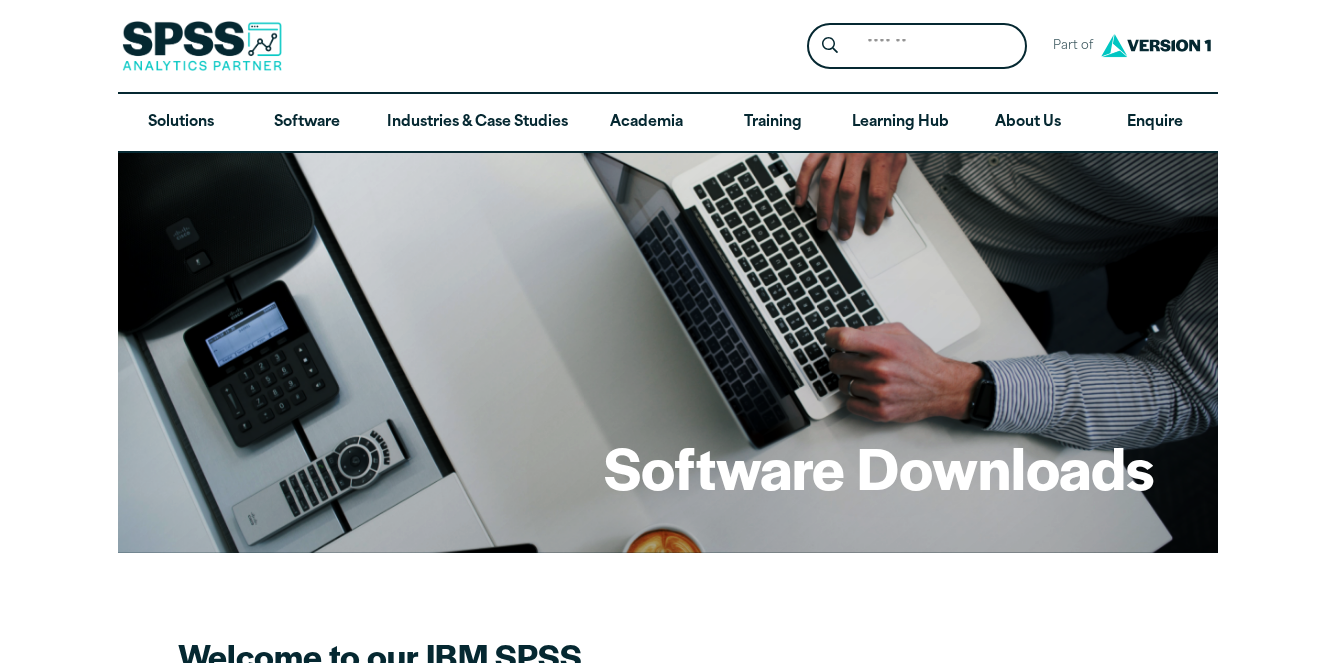 scroll, scrollTop: 0, scrollLeft: 0, axis: both 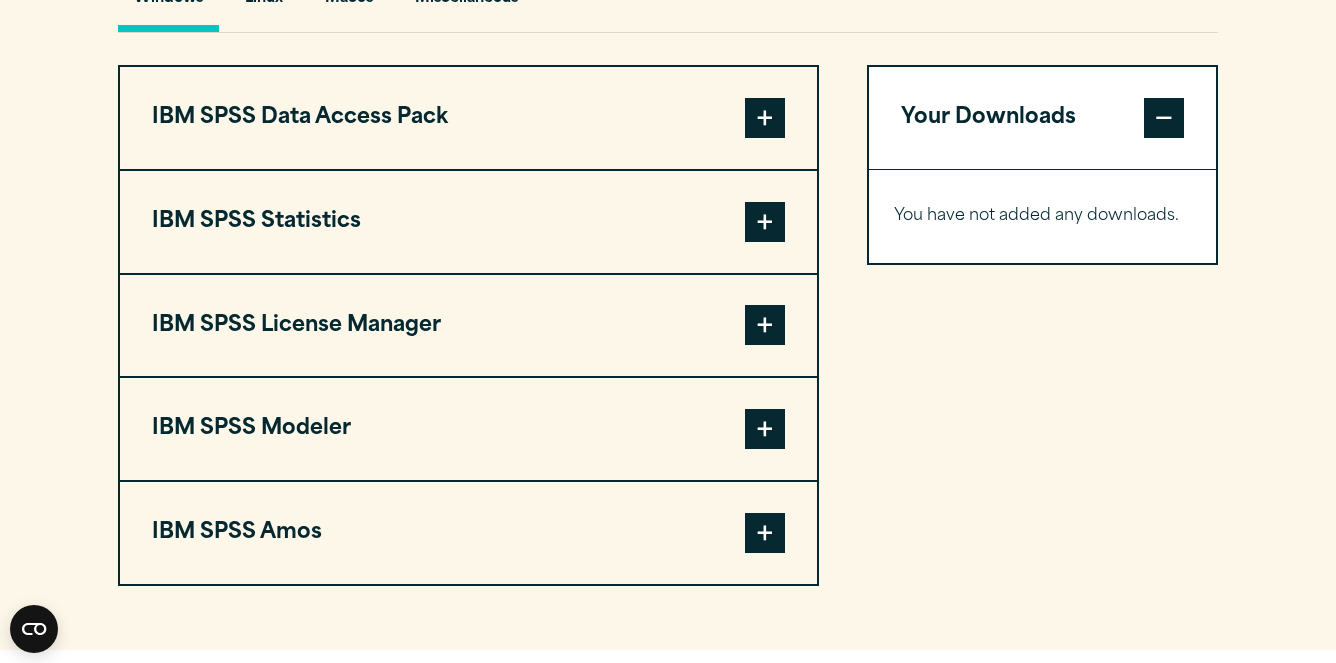 click at bounding box center [765, 118] 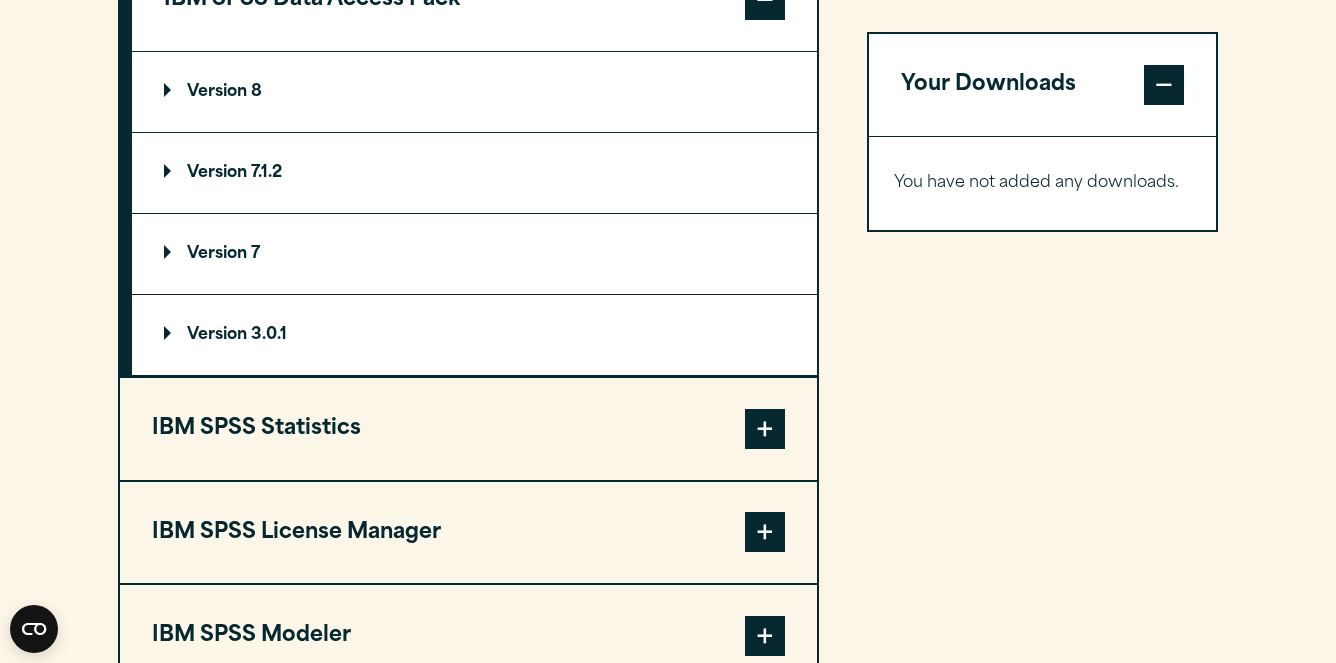 scroll, scrollTop: 1618, scrollLeft: 0, axis: vertical 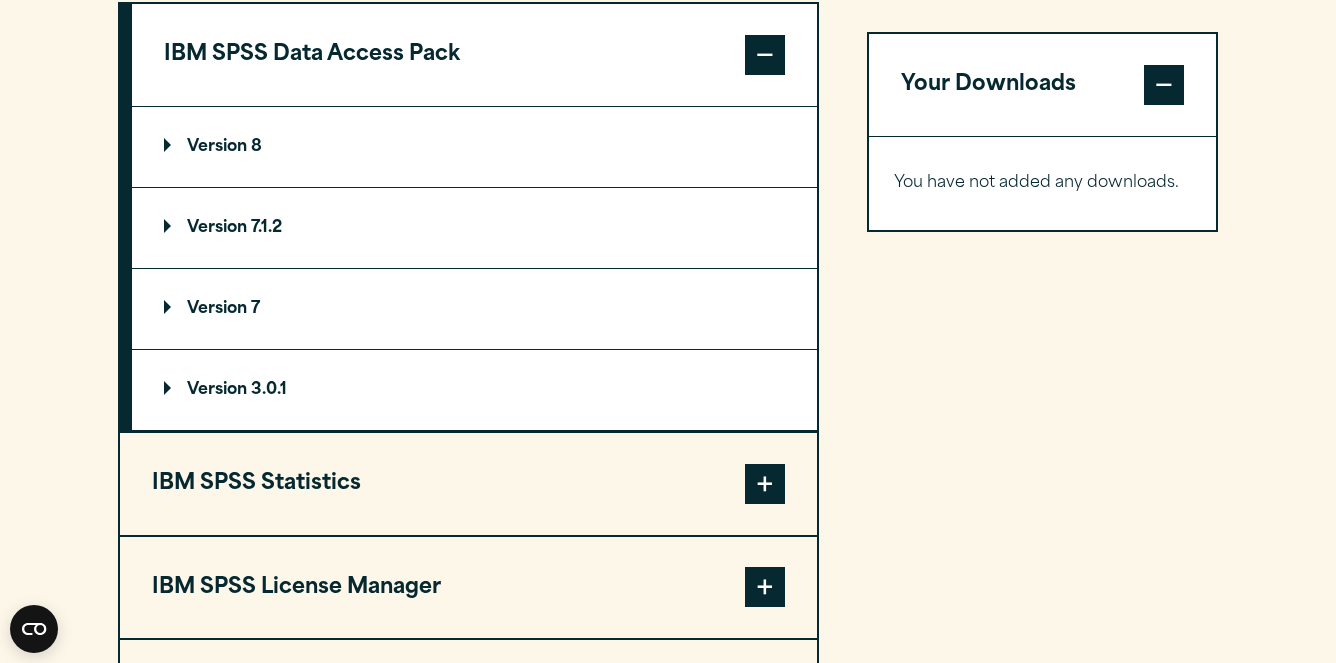 click on "Version 8" at bounding box center [474, 147] 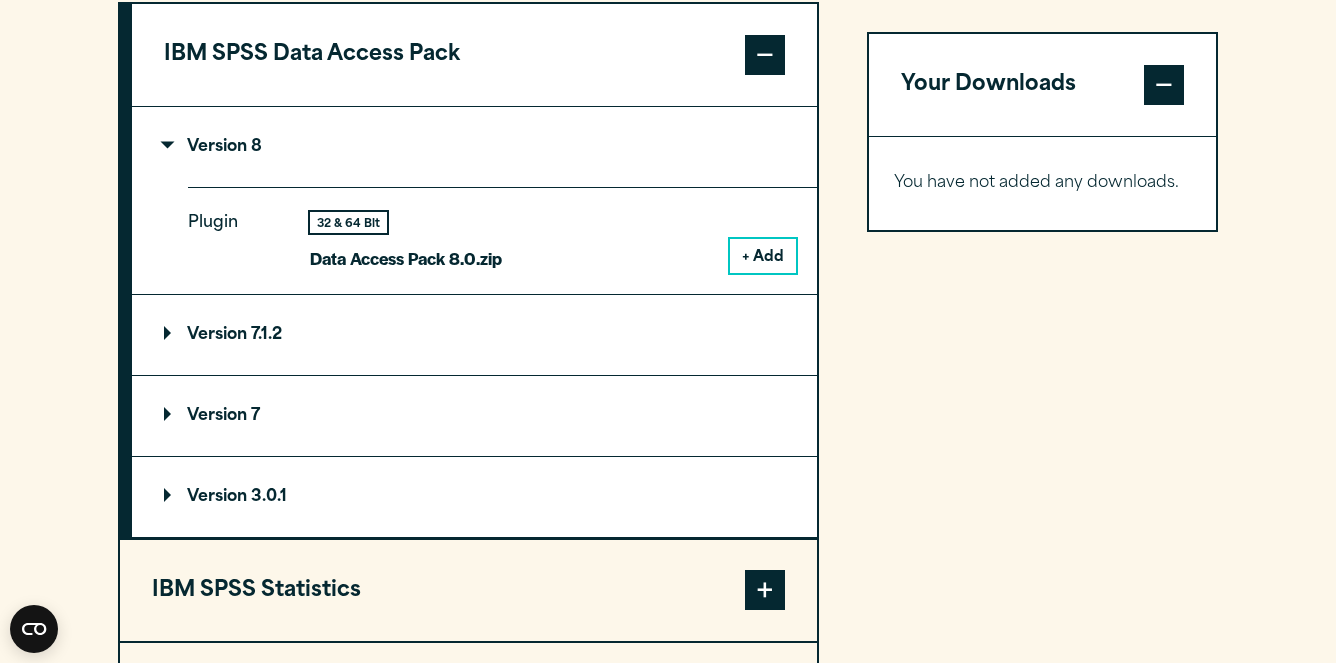 click on "+ Add" at bounding box center [763, 256] 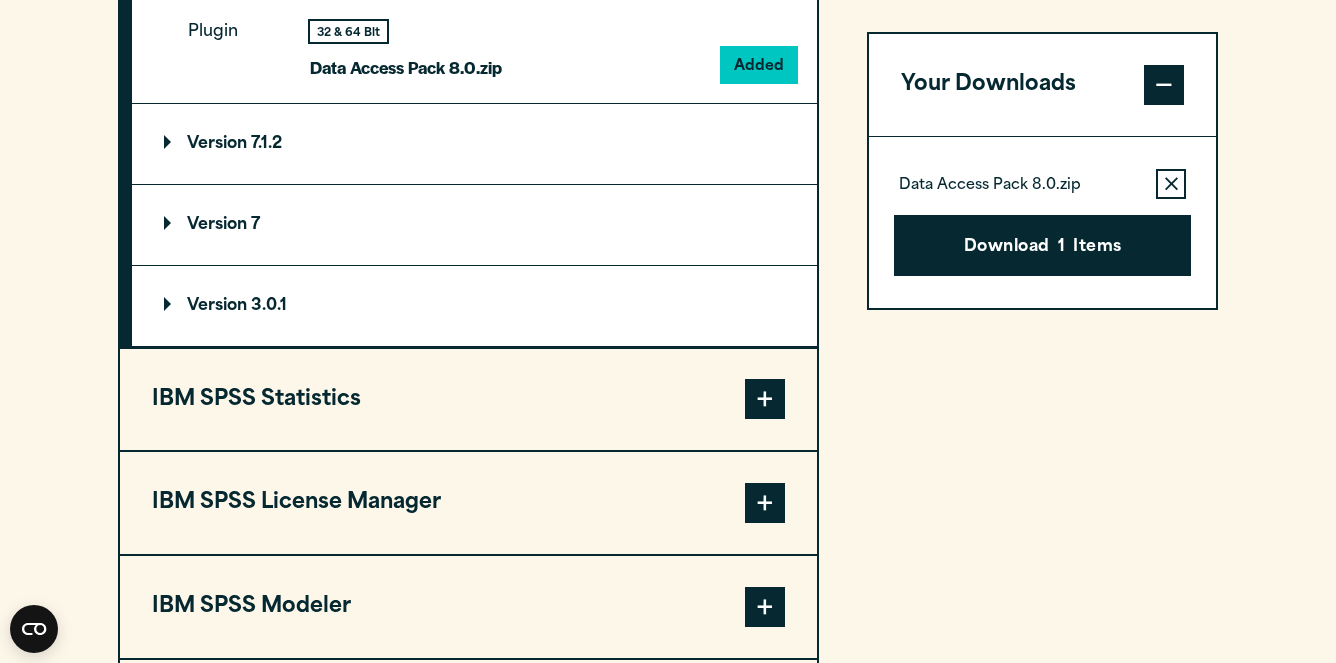 scroll, scrollTop: 1836, scrollLeft: 0, axis: vertical 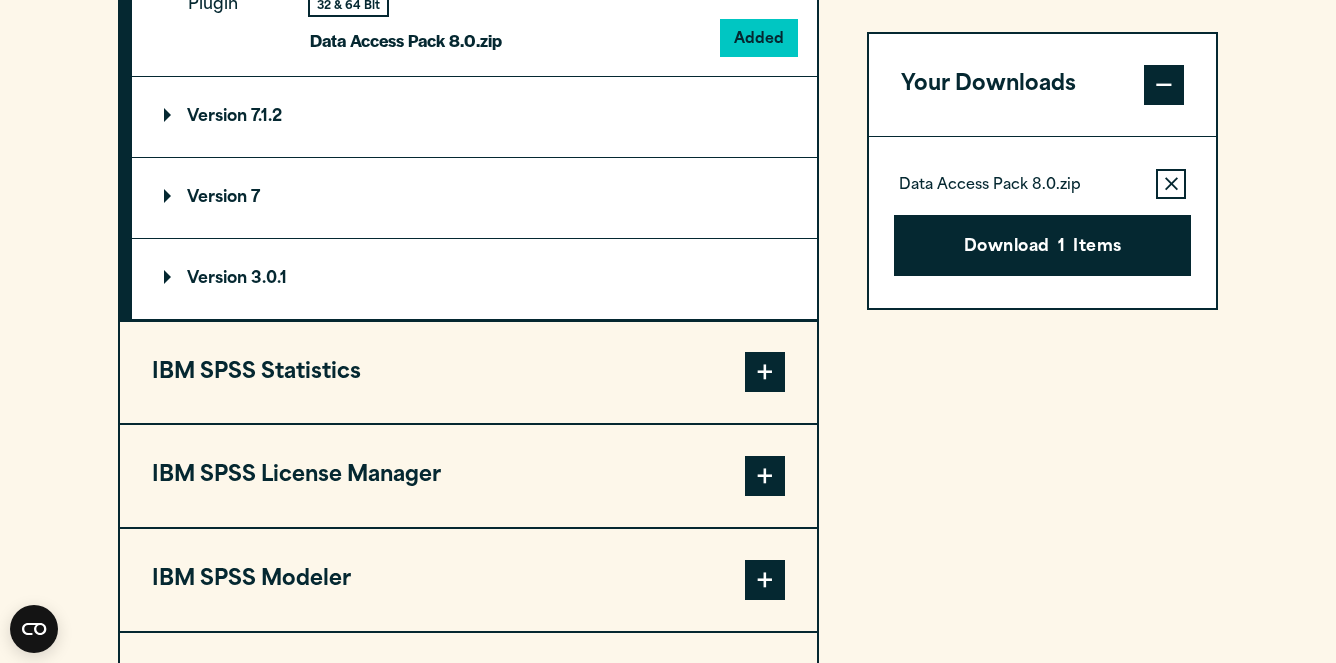 click at bounding box center (765, 372) 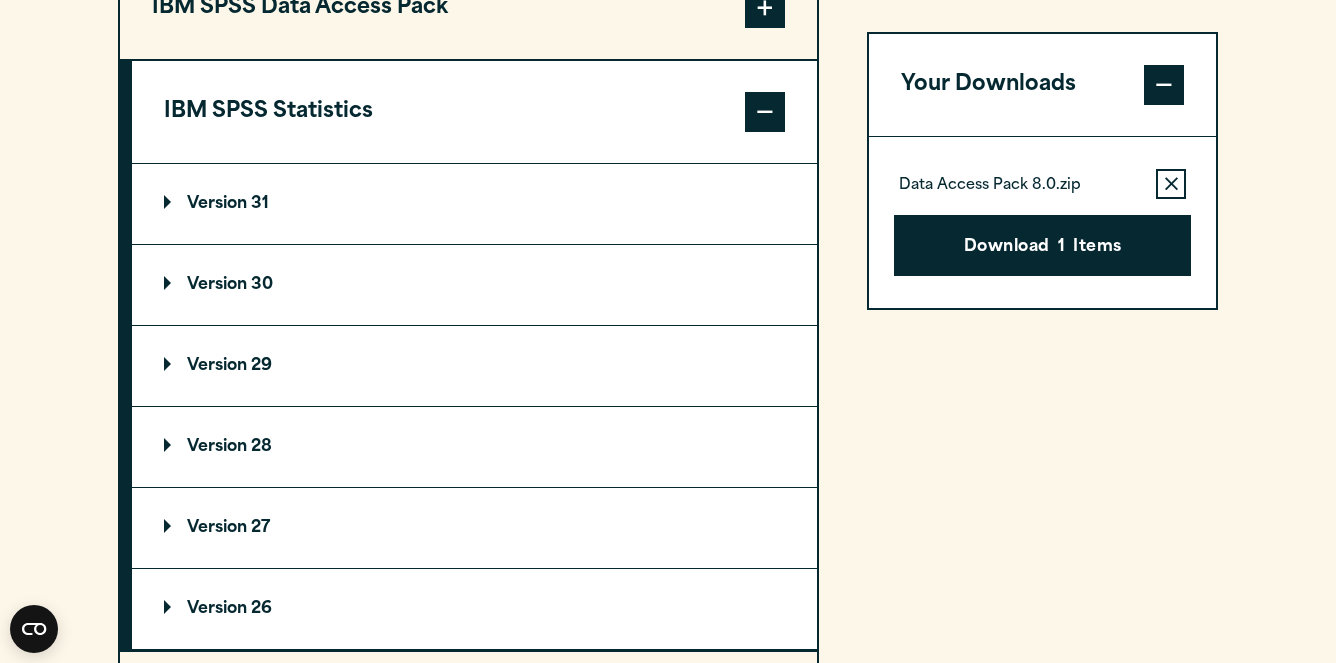 scroll, scrollTop: 1658, scrollLeft: 0, axis: vertical 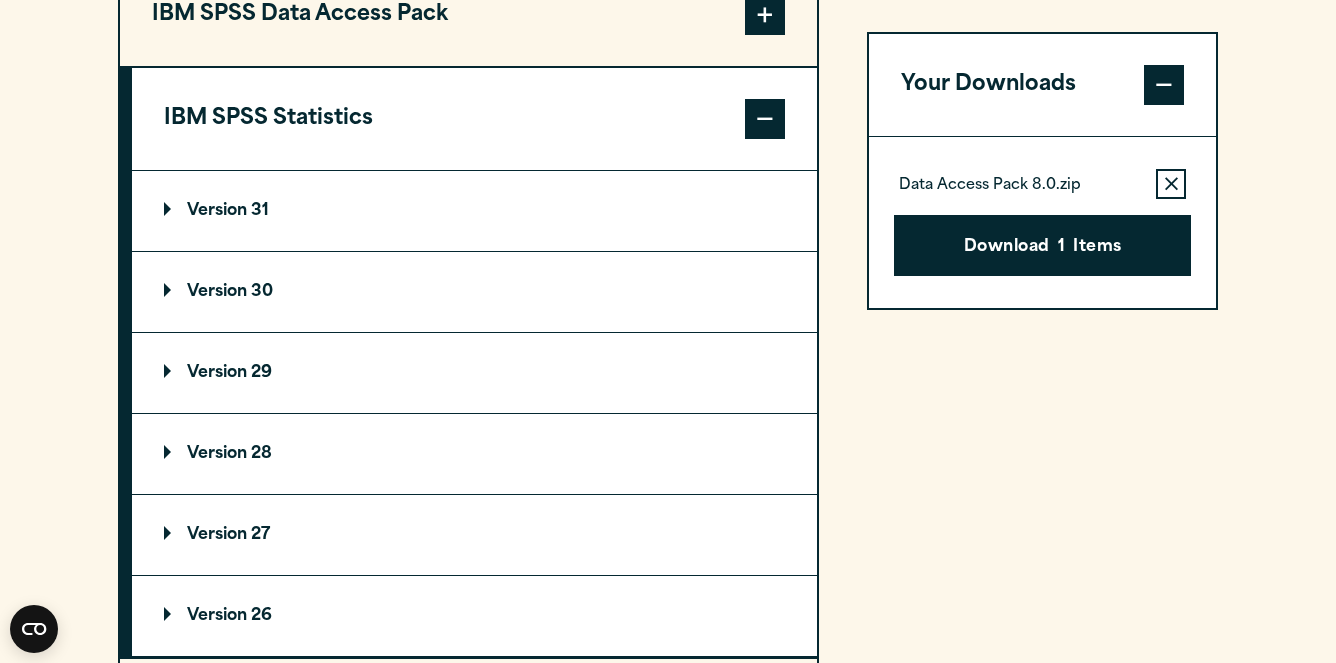 click on "Version 31" at bounding box center [474, 211] 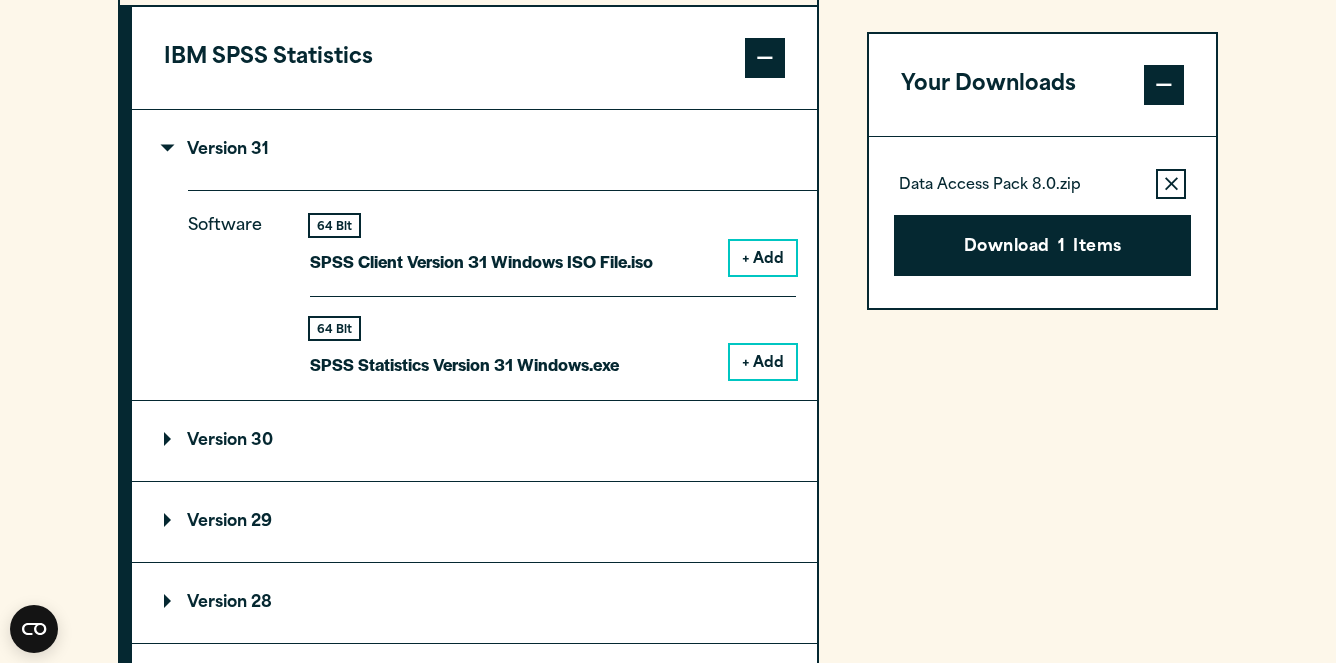 scroll, scrollTop: 1721, scrollLeft: 0, axis: vertical 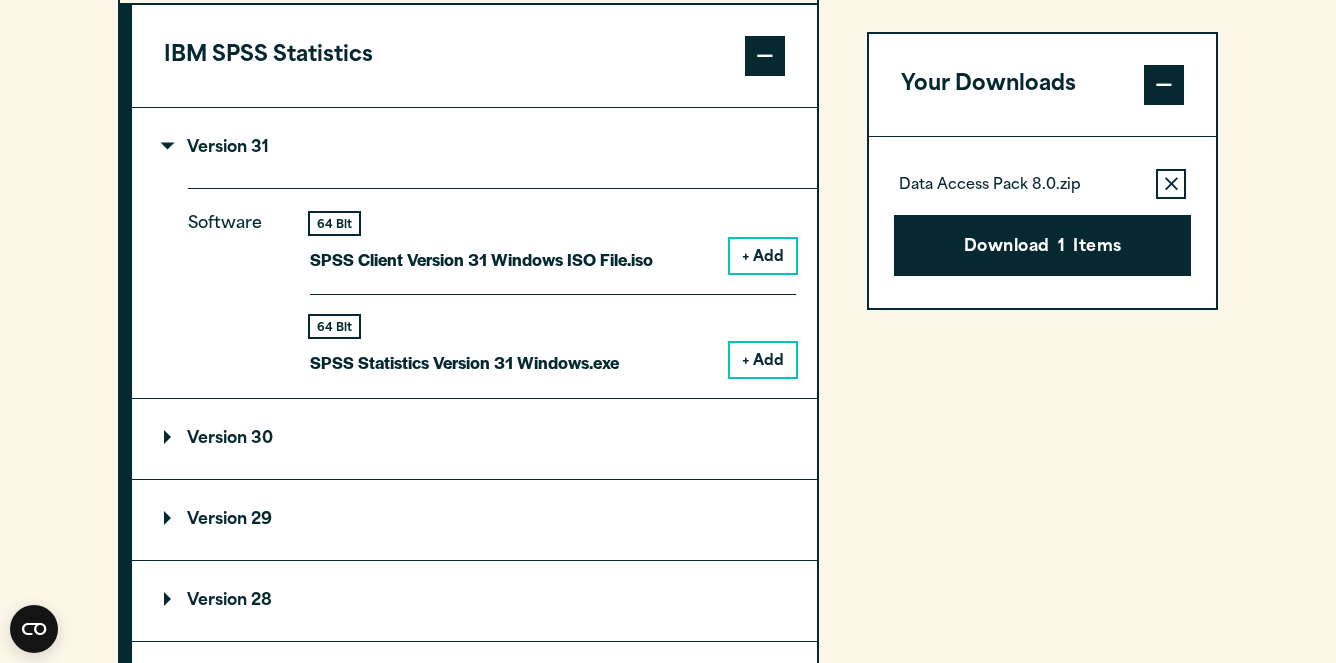 click on "Version 30" at bounding box center [474, 439] 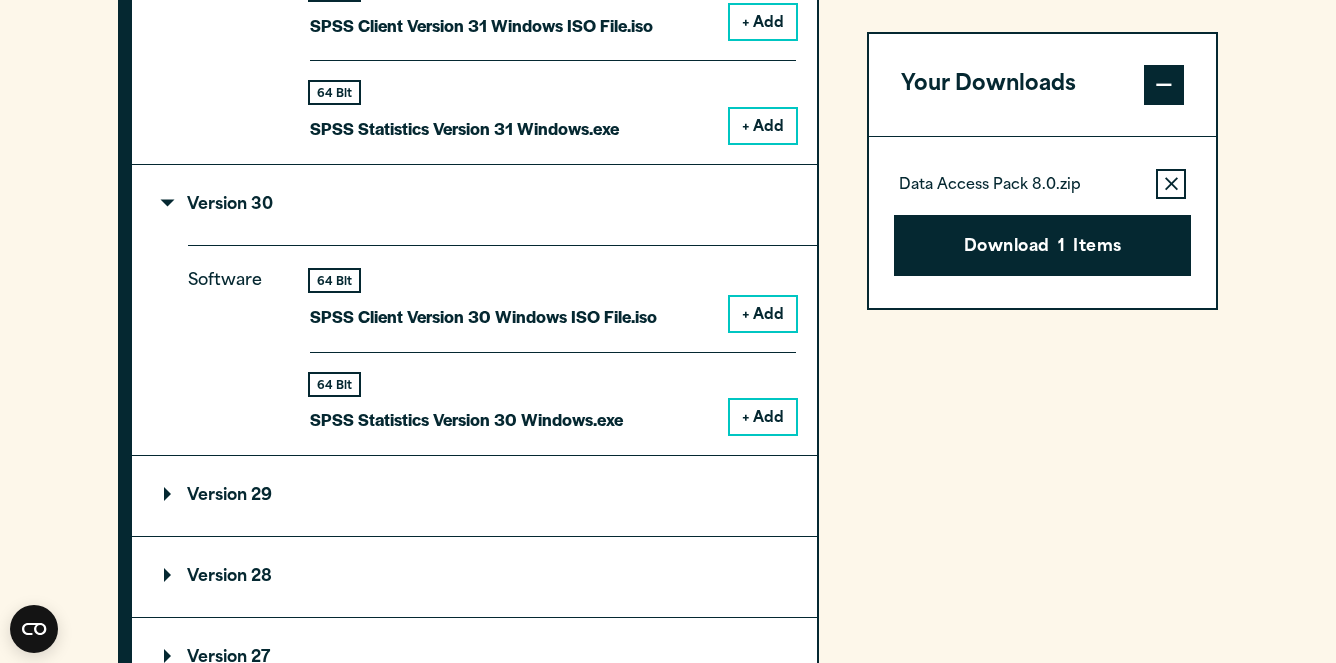 scroll, scrollTop: 1960, scrollLeft: 0, axis: vertical 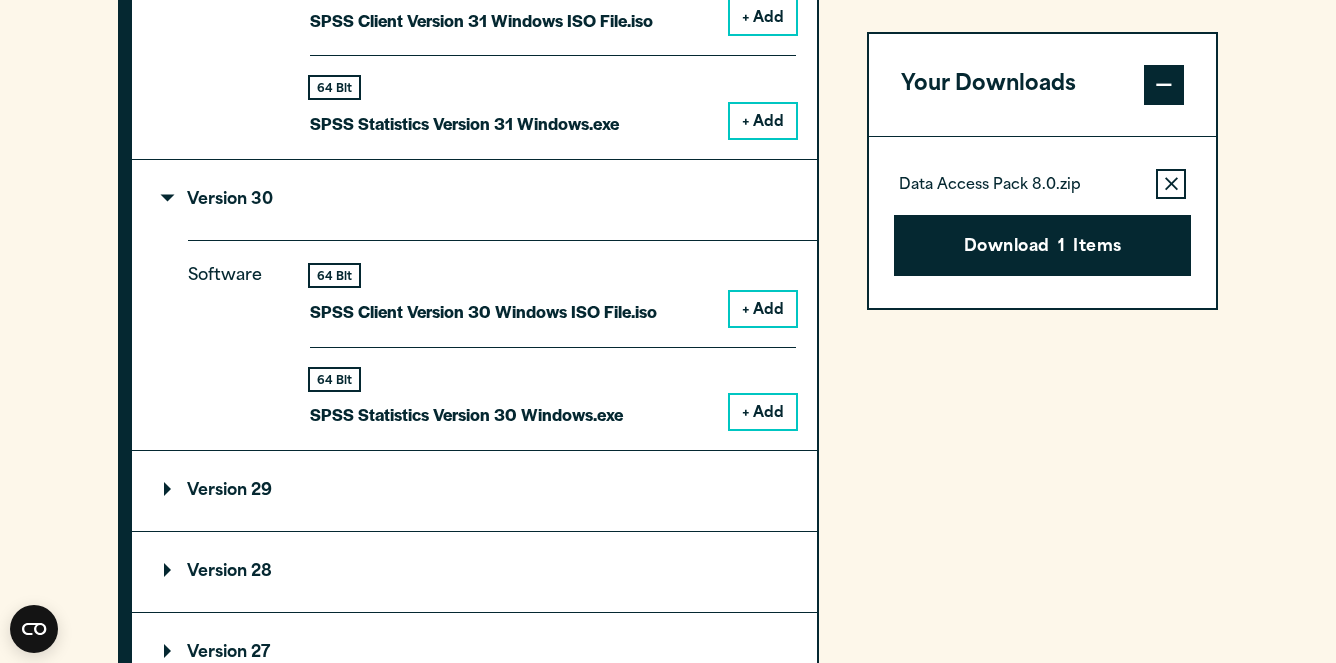click on "Version 29" at bounding box center [474, 491] 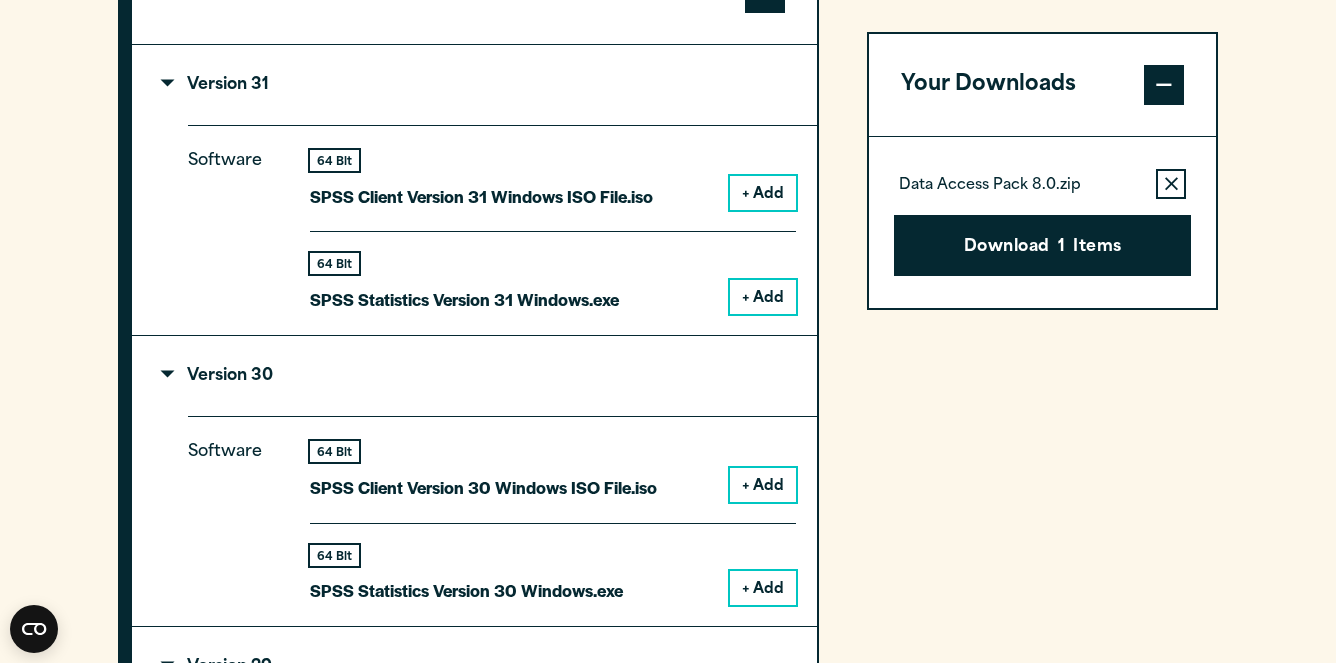 scroll, scrollTop: 1238, scrollLeft: 0, axis: vertical 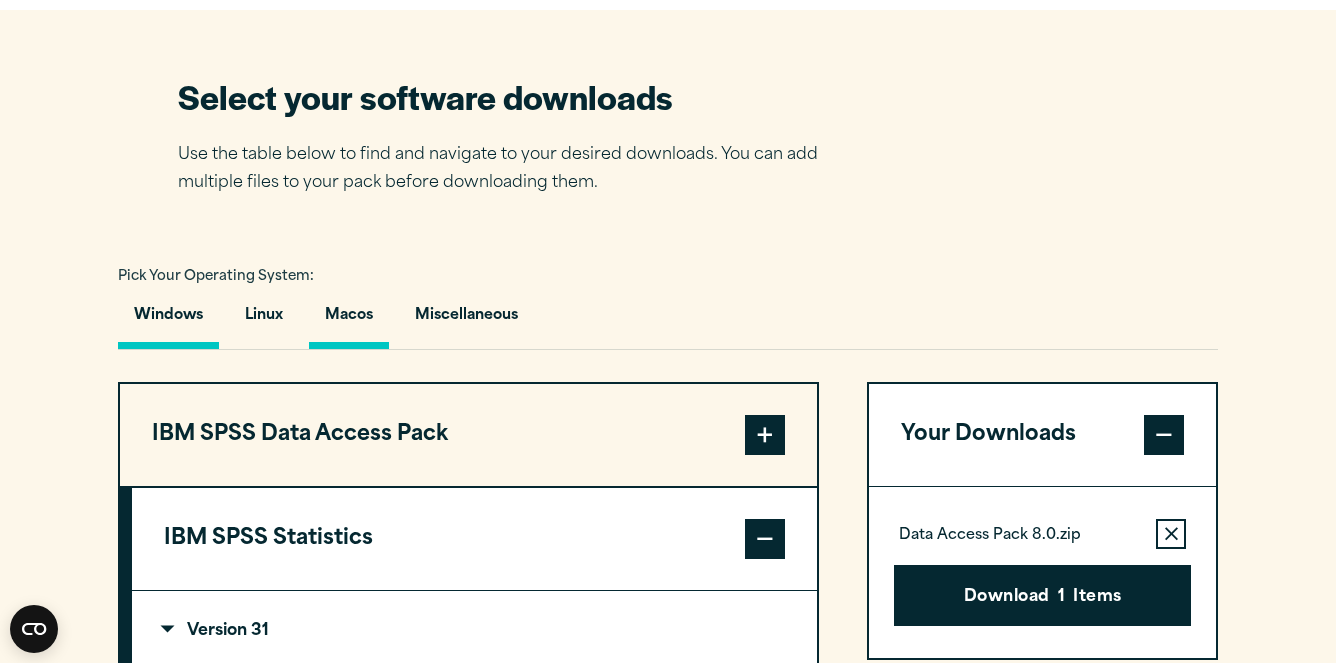 click on "Macos" at bounding box center (349, 320) 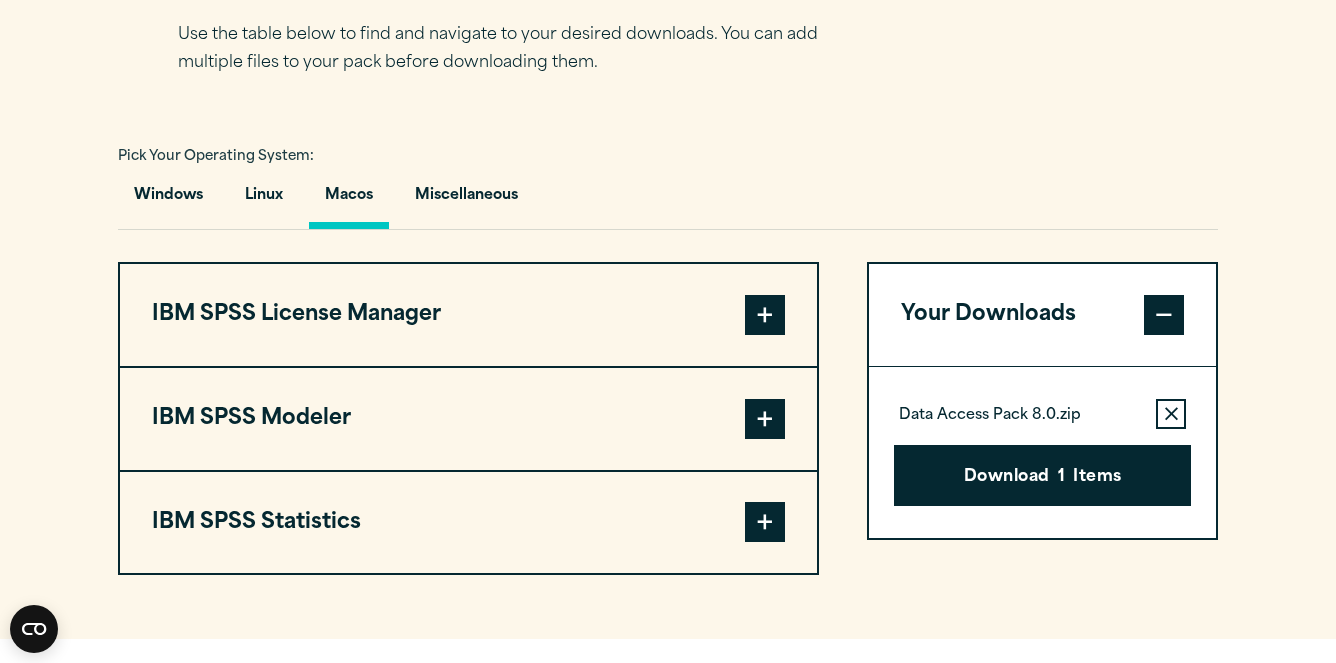 scroll, scrollTop: 1409, scrollLeft: 0, axis: vertical 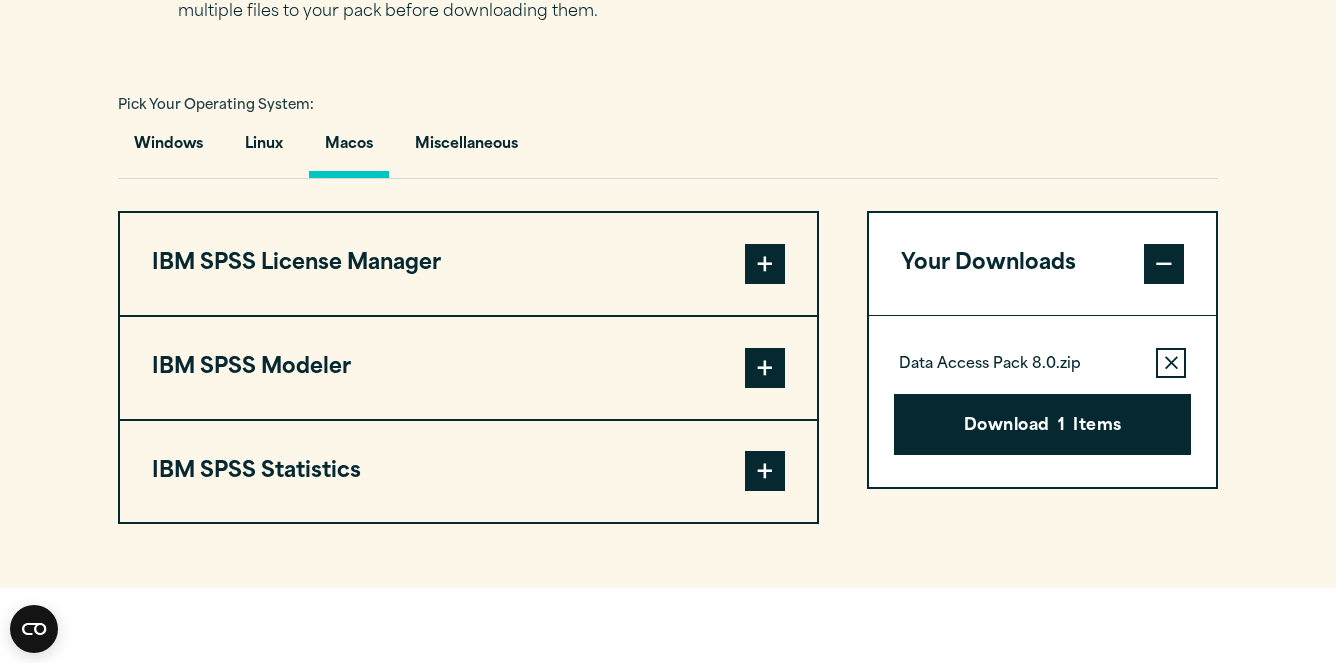 click at bounding box center (765, 264) 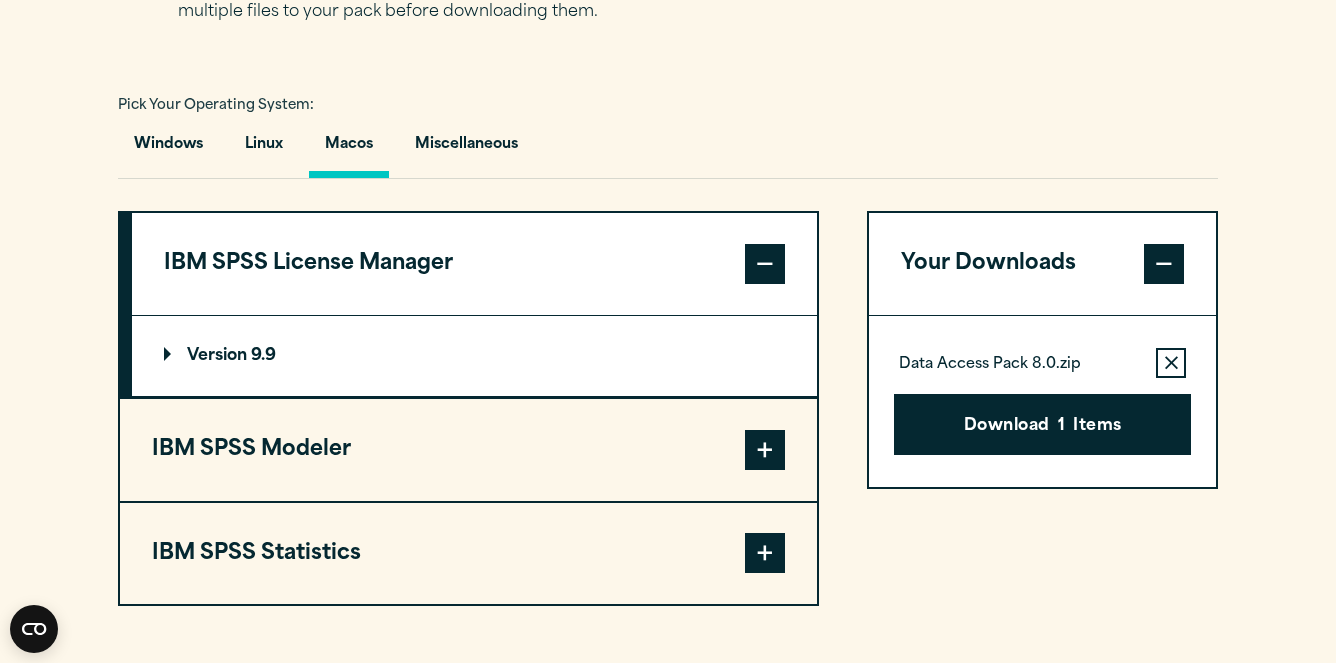 click 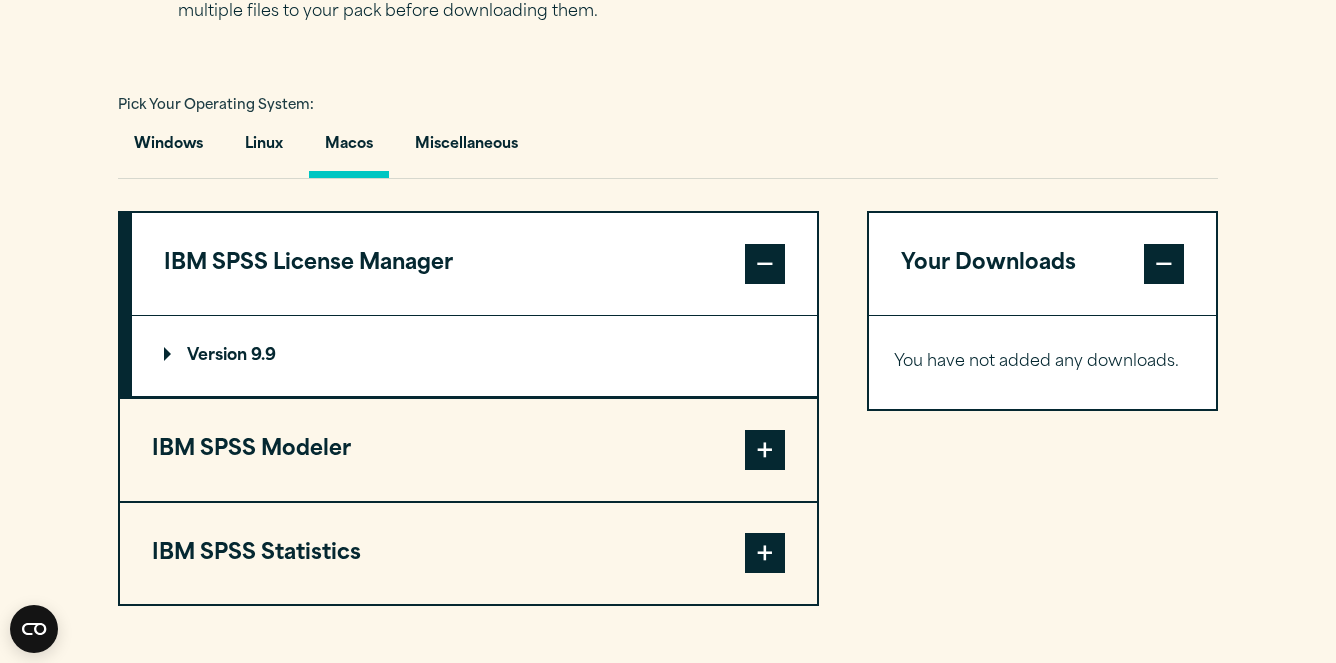 click on "Version 9.9" at bounding box center [474, 356] 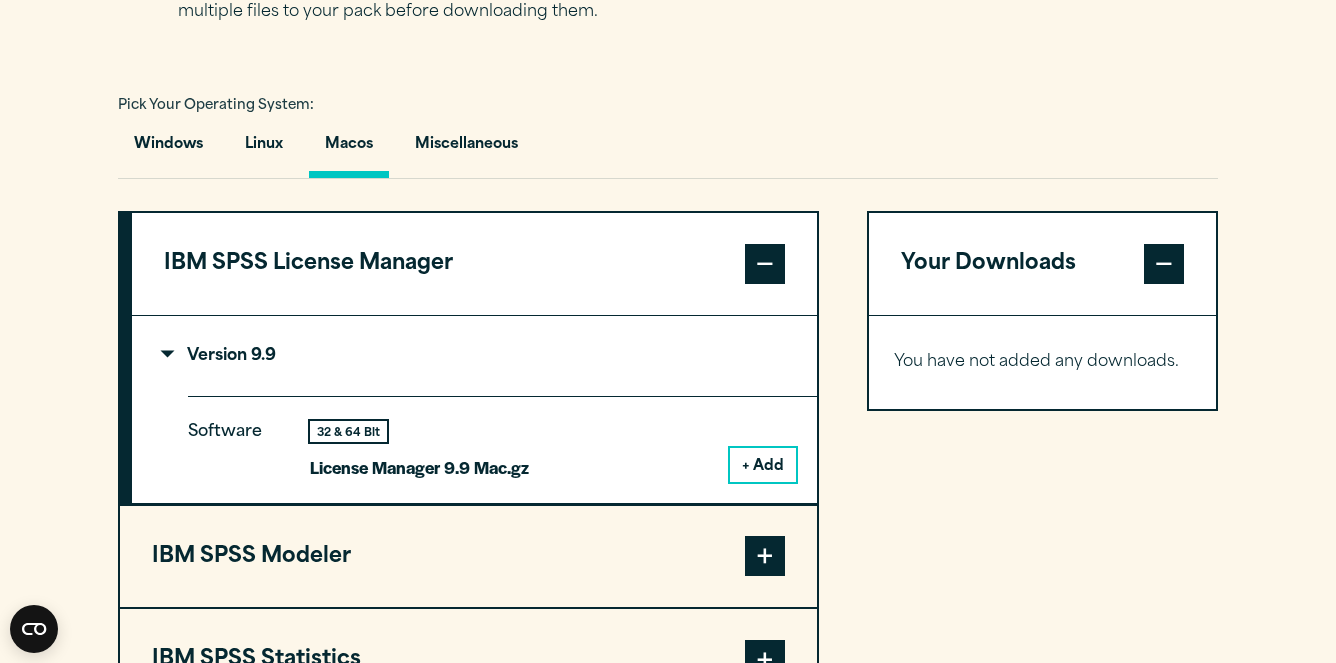 click on "+ Add" at bounding box center (763, 465) 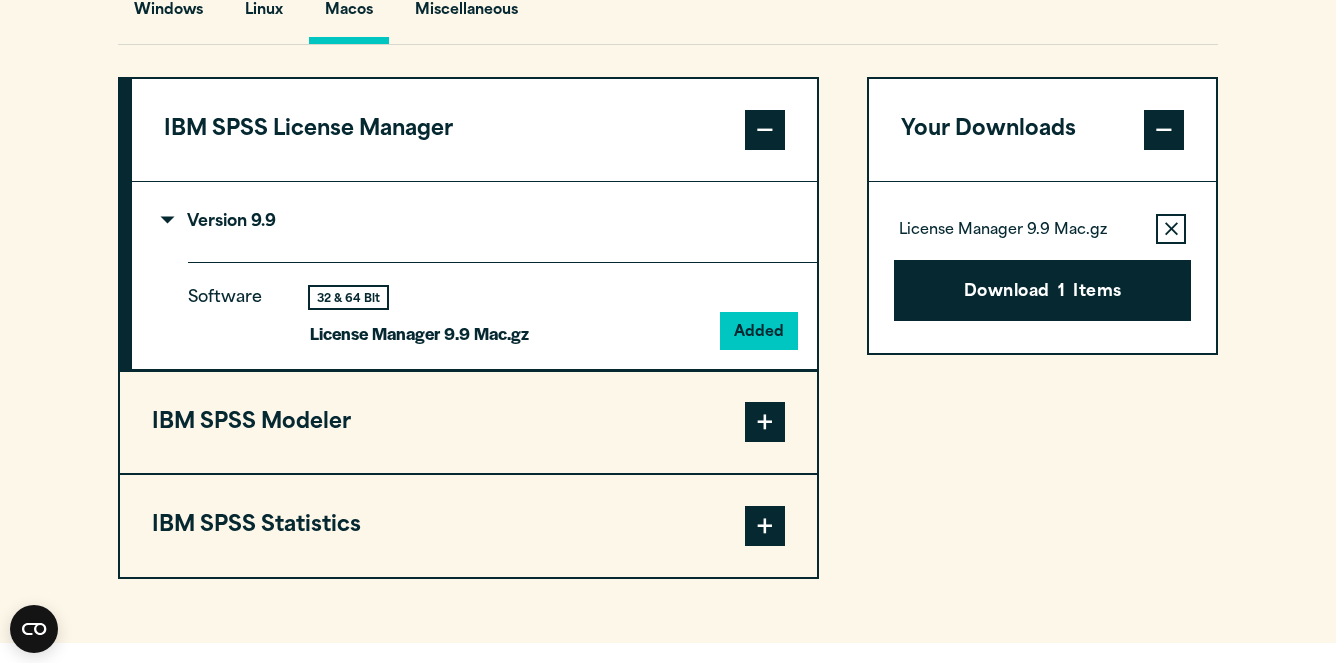 scroll, scrollTop: 1589, scrollLeft: 0, axis: vertical 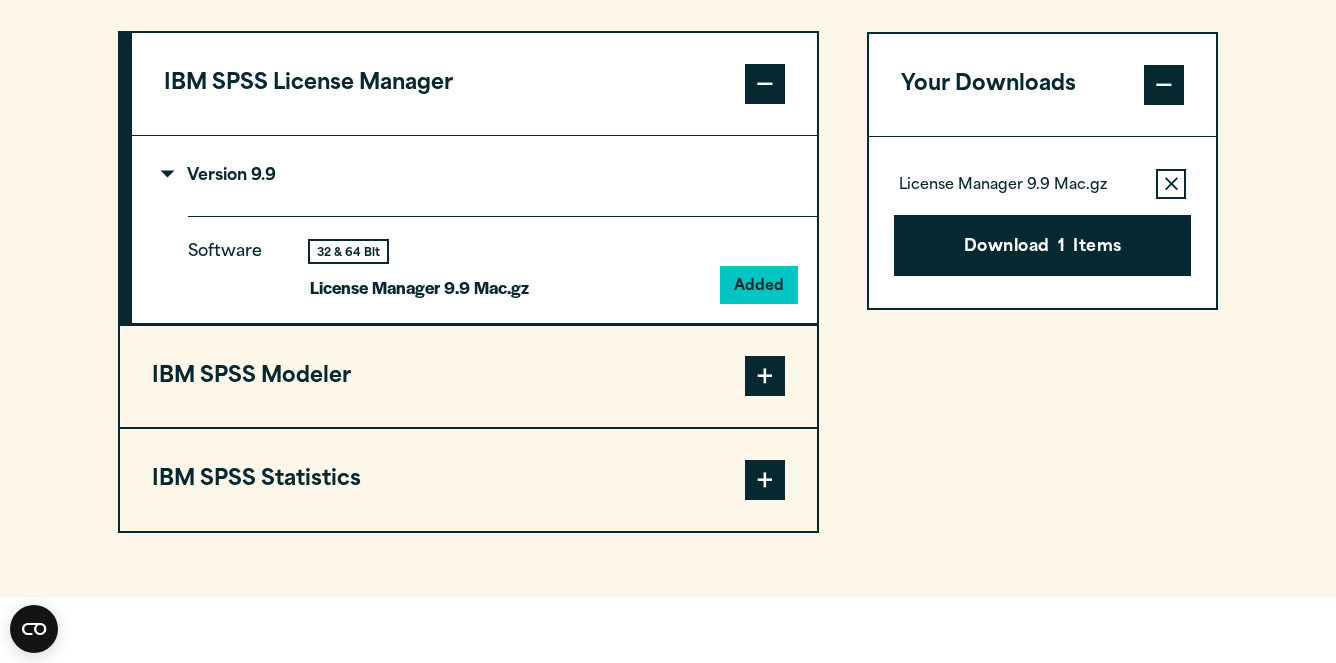 click at bounding box center [765, 376] 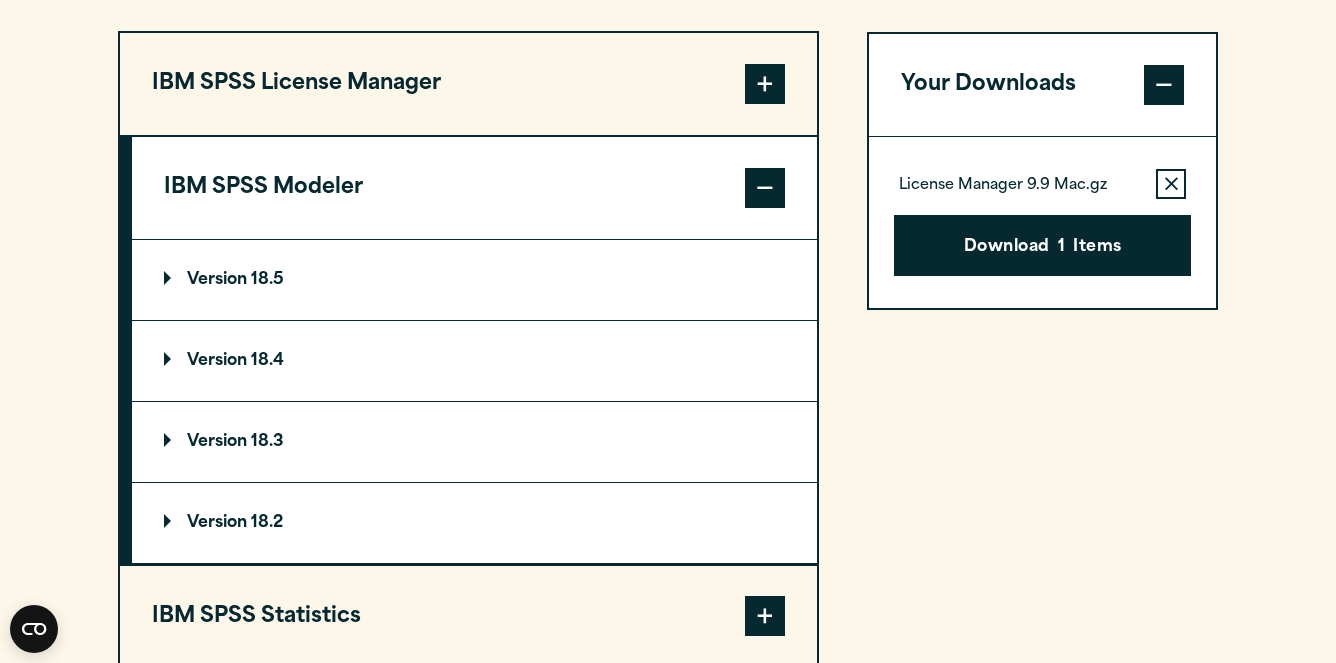 click on "Version 18.5" at bounding box center [474, 280] 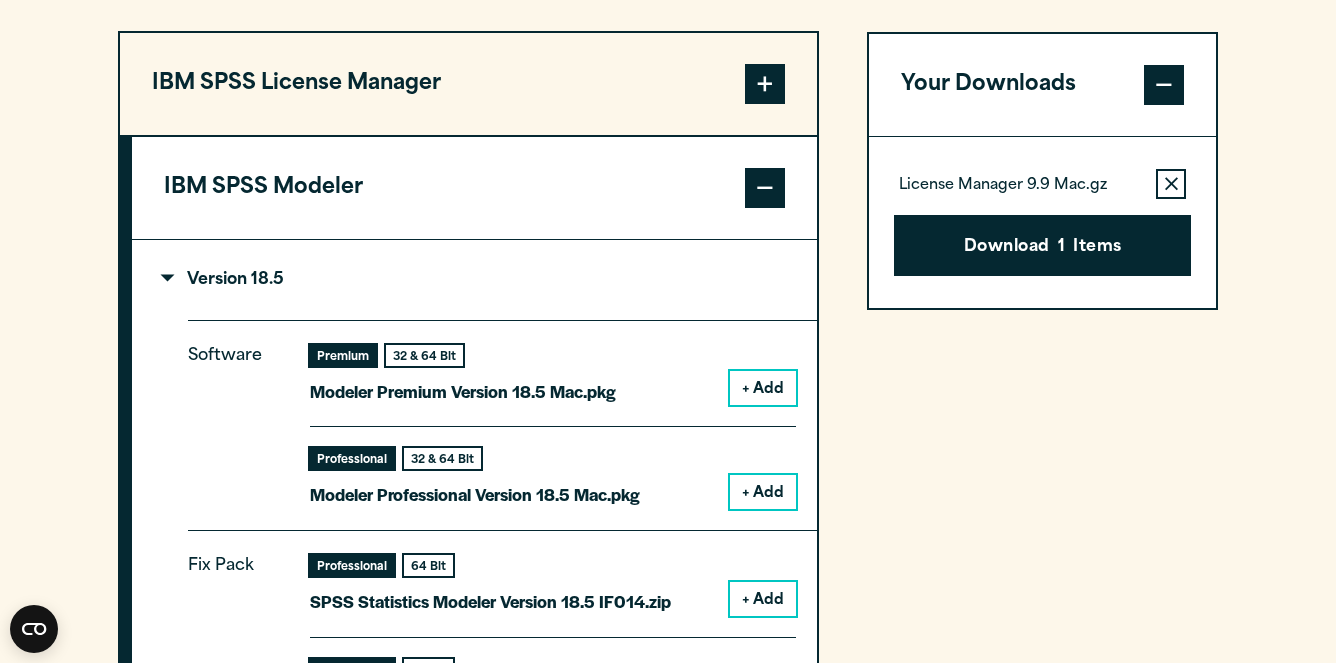 click on "+ Add" at bounding box center [763, 388] 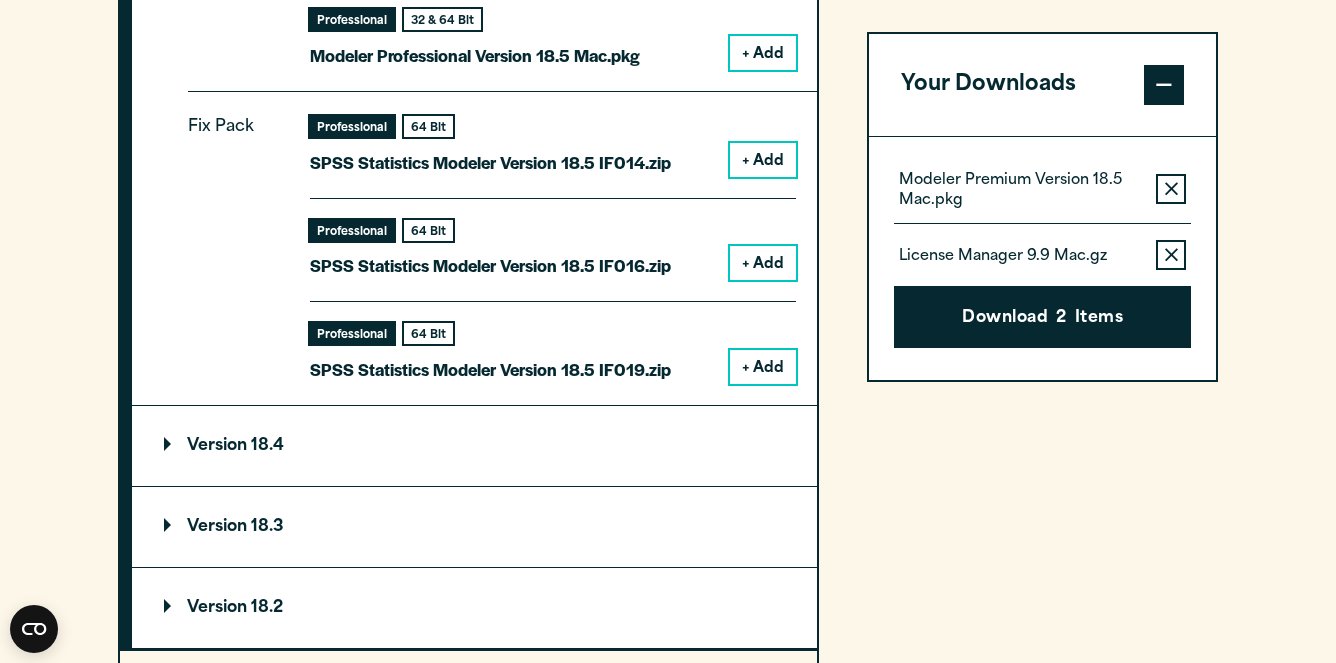 scroll, scrollTop: 1885, scrollLeft: 0, axis: vertical 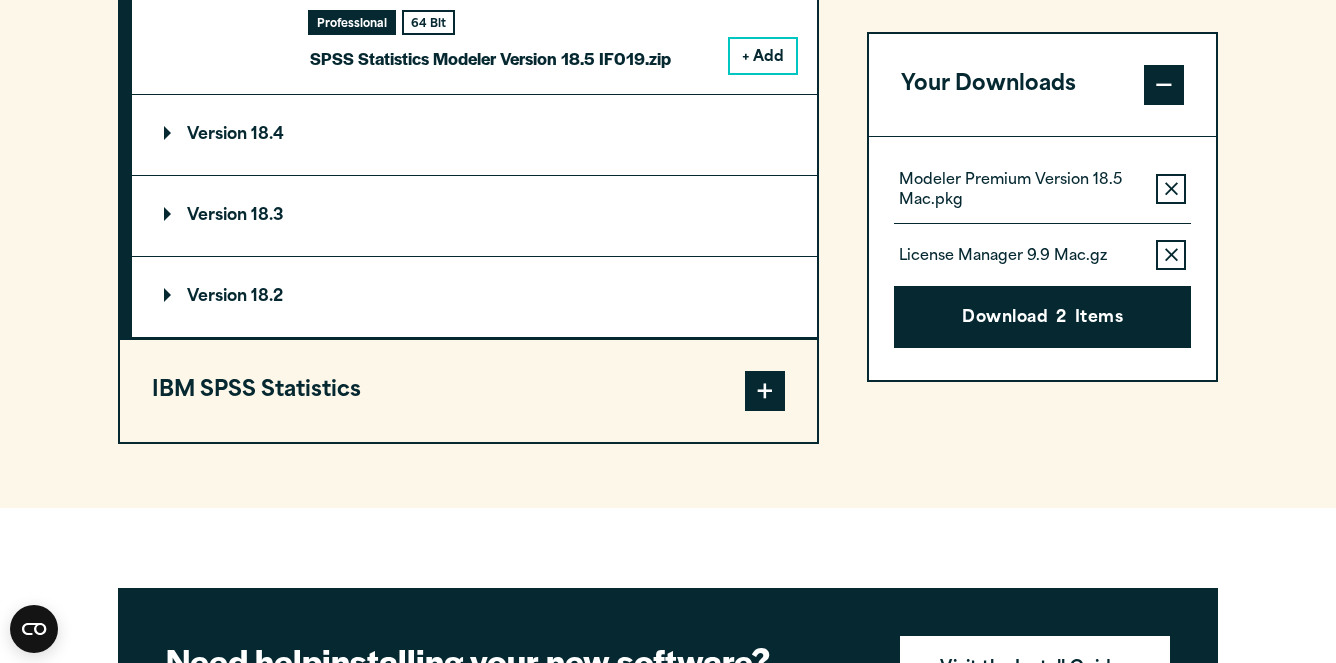 click at bounding box center [765, 391] 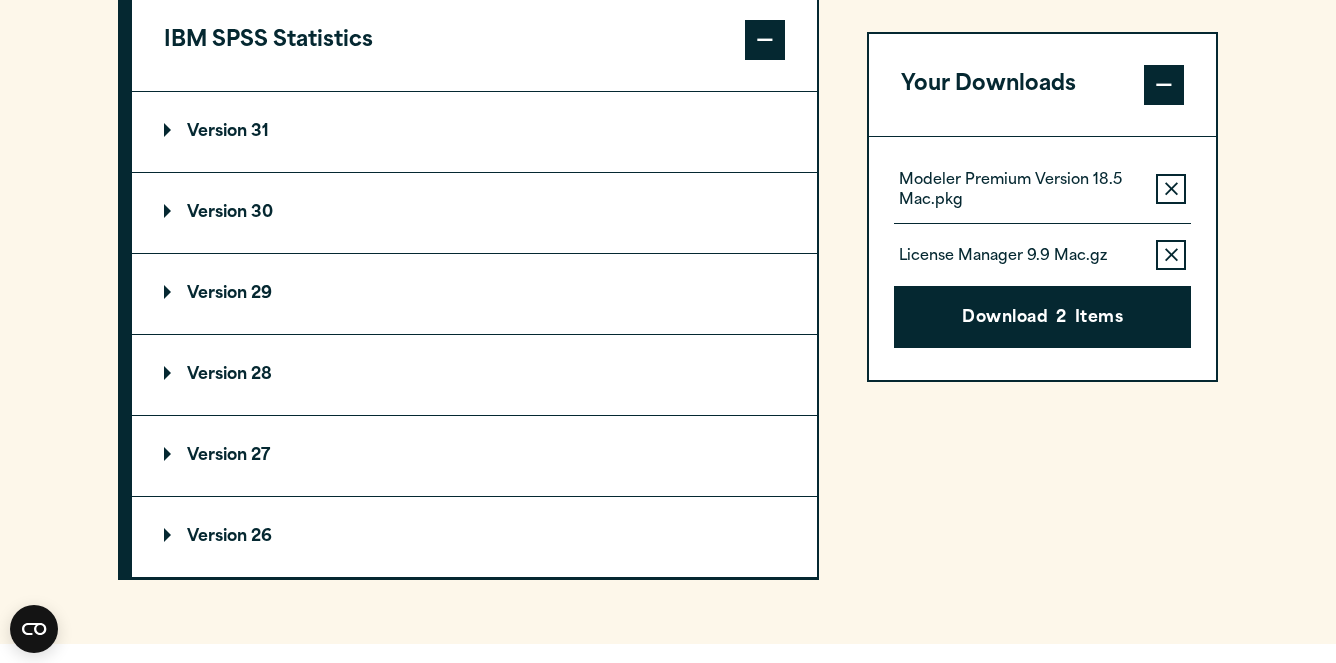 scroll, scrollTop: 1623, scrollLeft: 0, axis: vertical 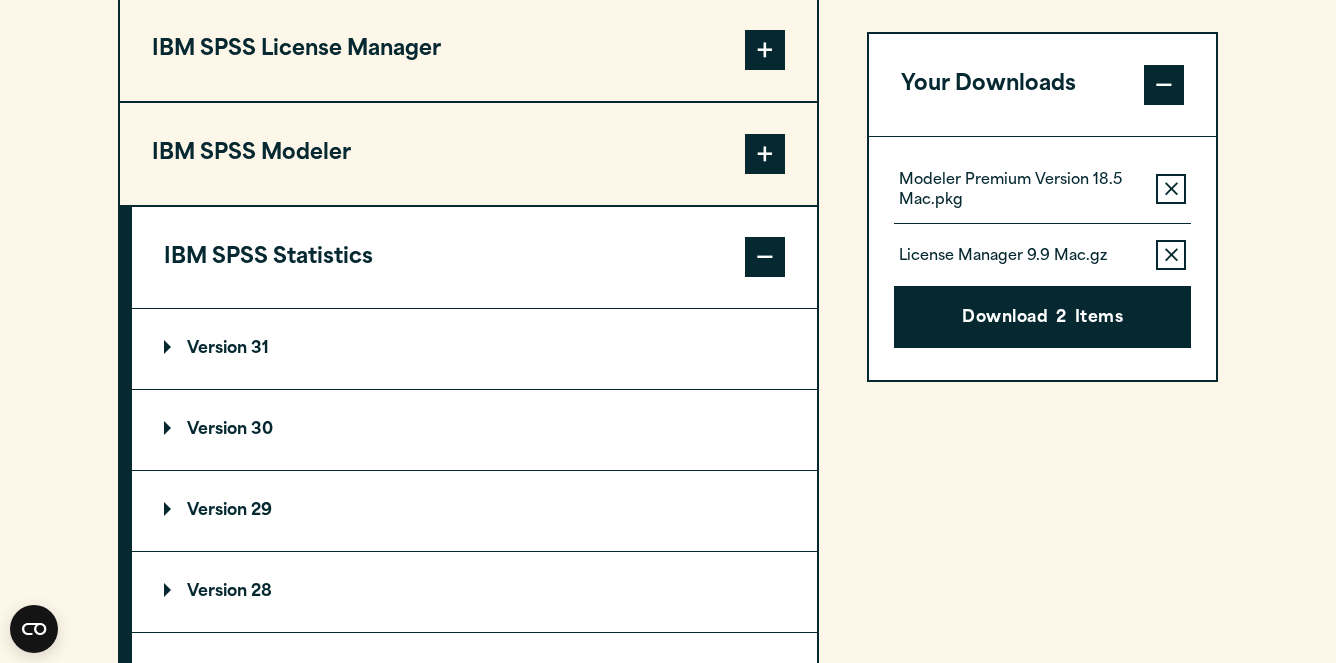 click on "Version 31" at bounding box center [474, 349] 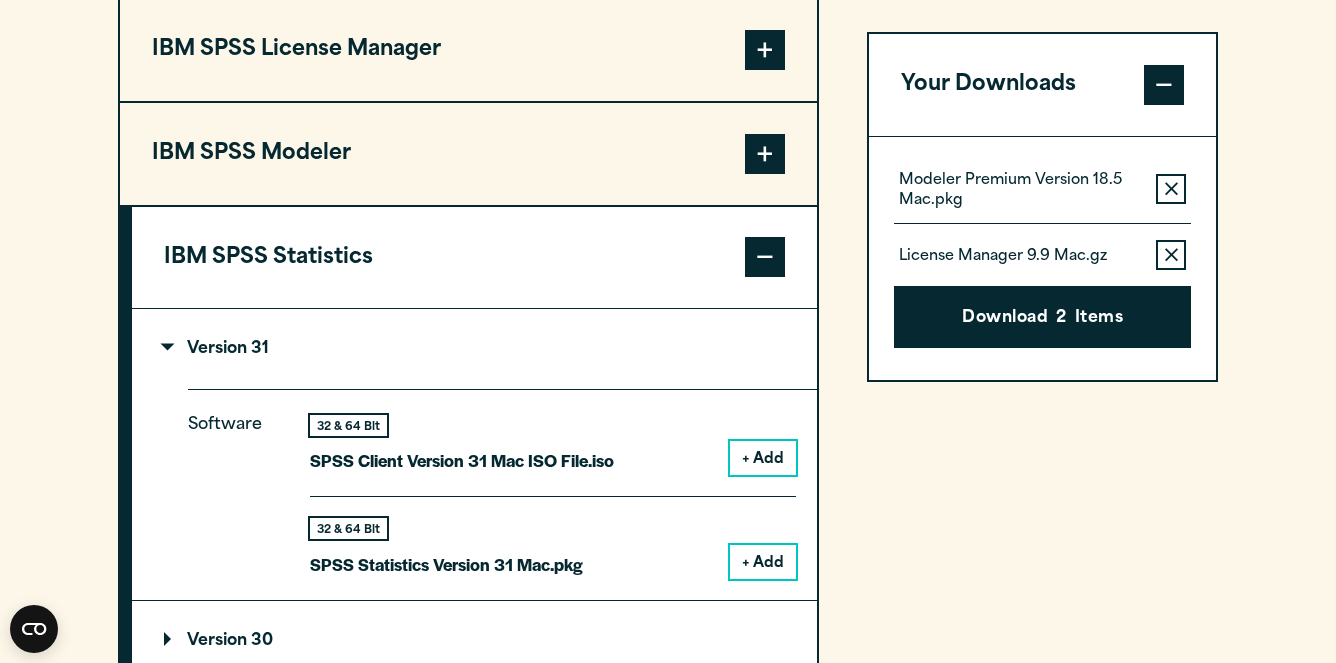 click on "+ Add" at bounding box center [763, 458] 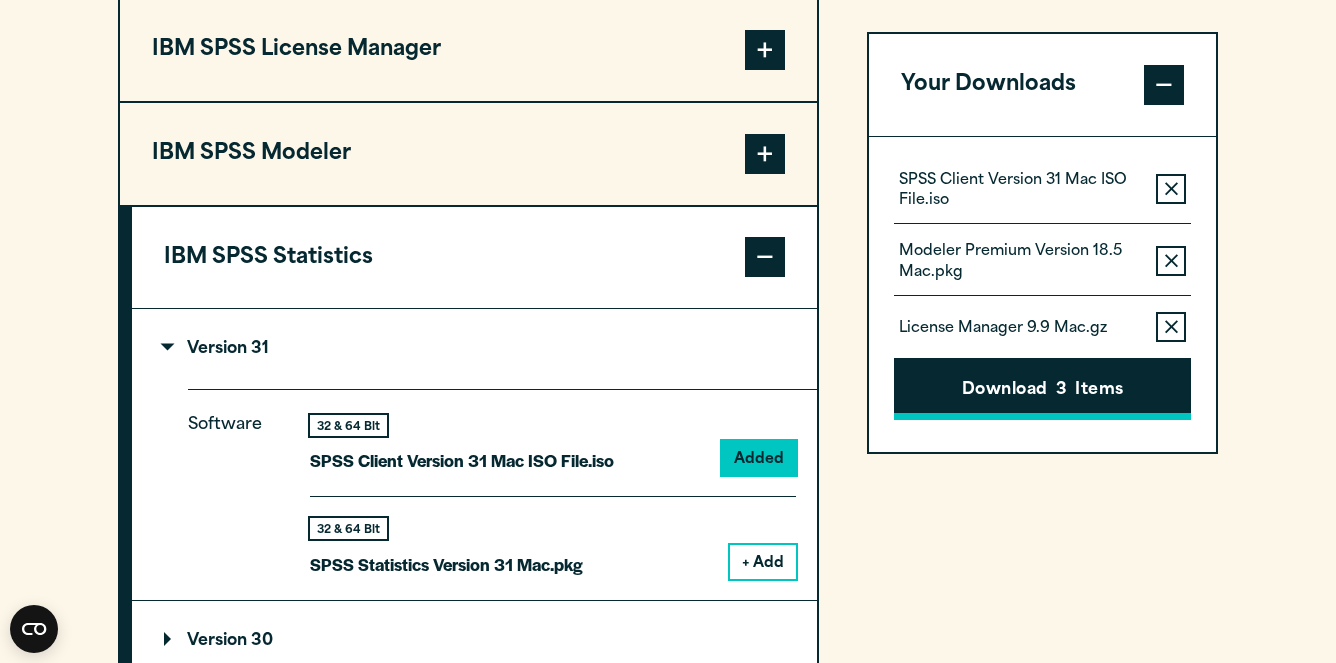 click on "Download  3  Items" at bounding box center (1042, 389) 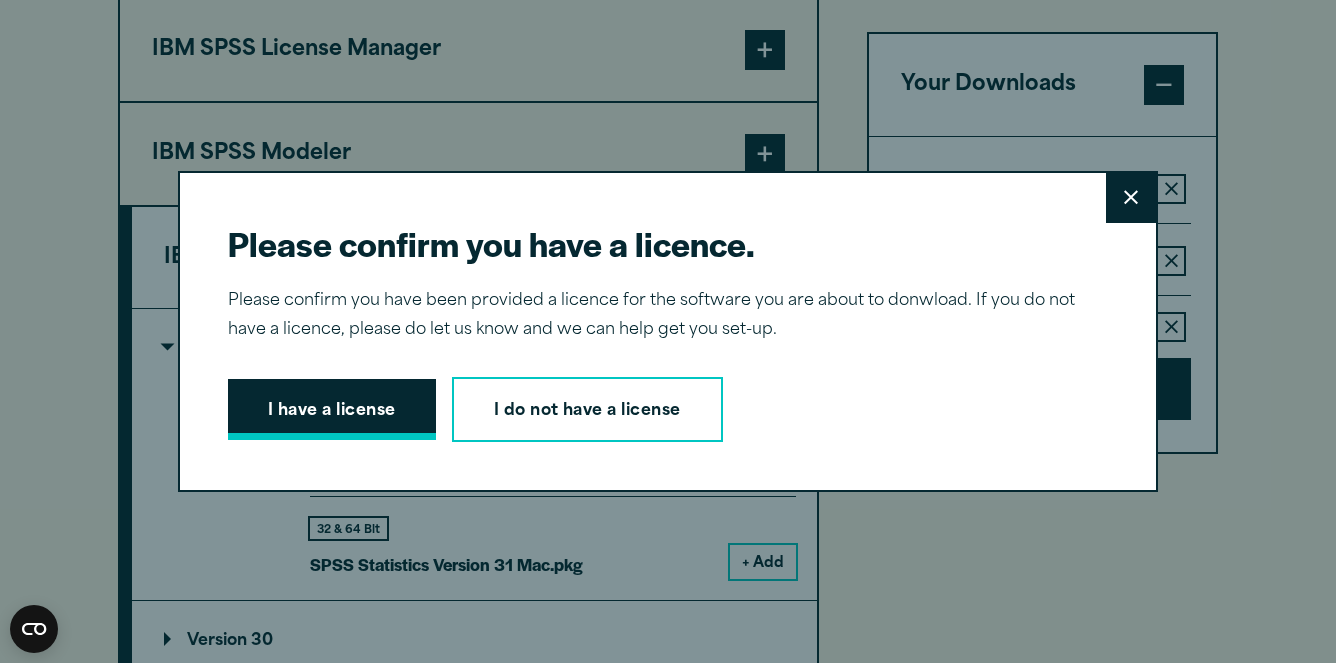 click on "I have a license" at bounding box center (332, 410) 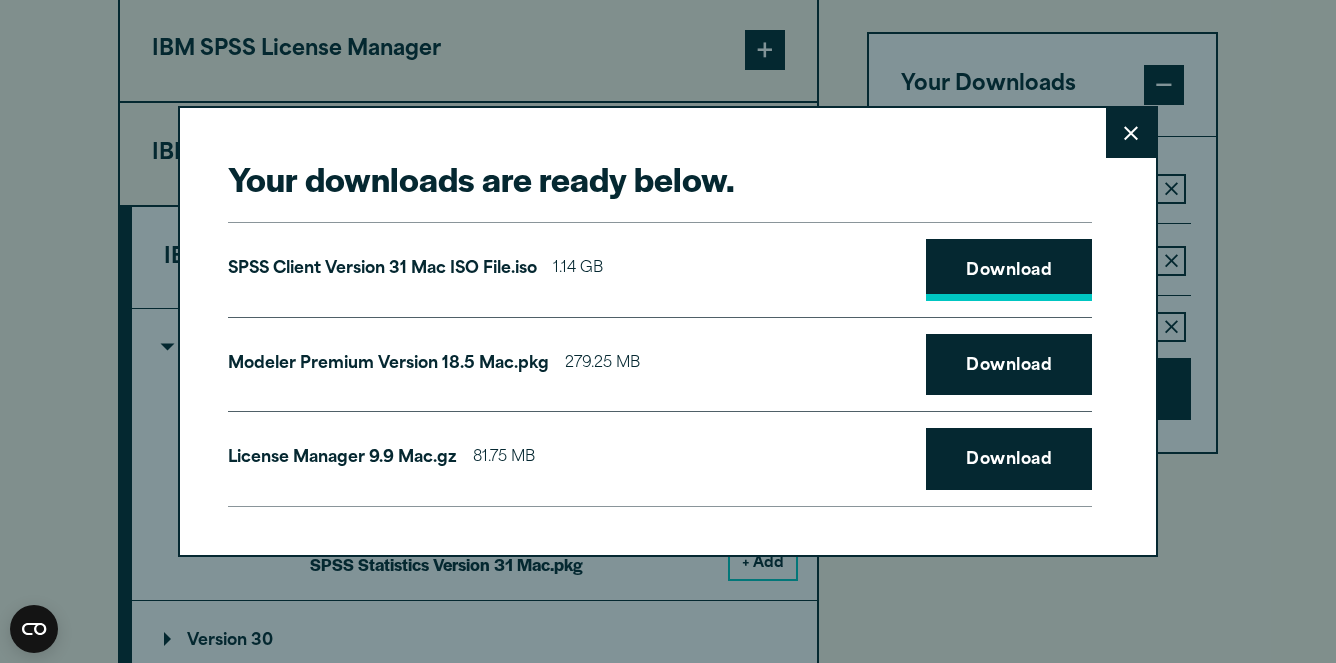 click on "Download" at bounding box center (1009, 270) 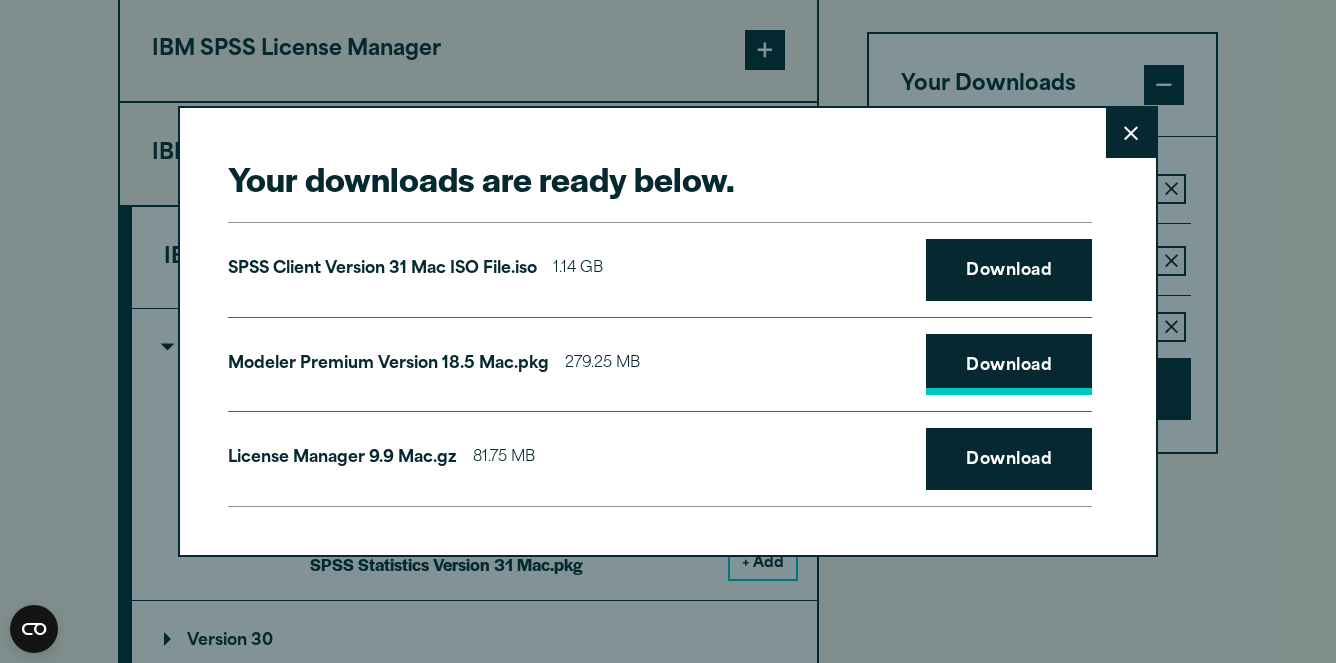 click on "Download" at bounding box center [1009, 365] 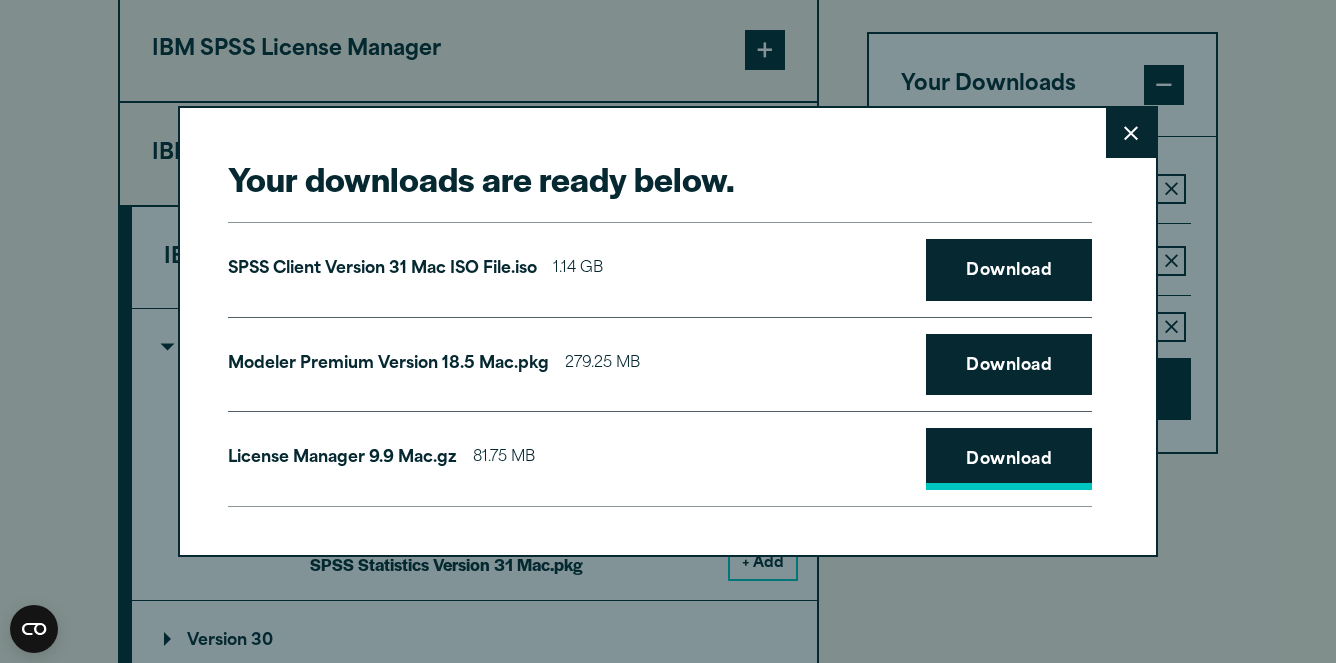 click on "Download" at bounding box center [1009, 459] 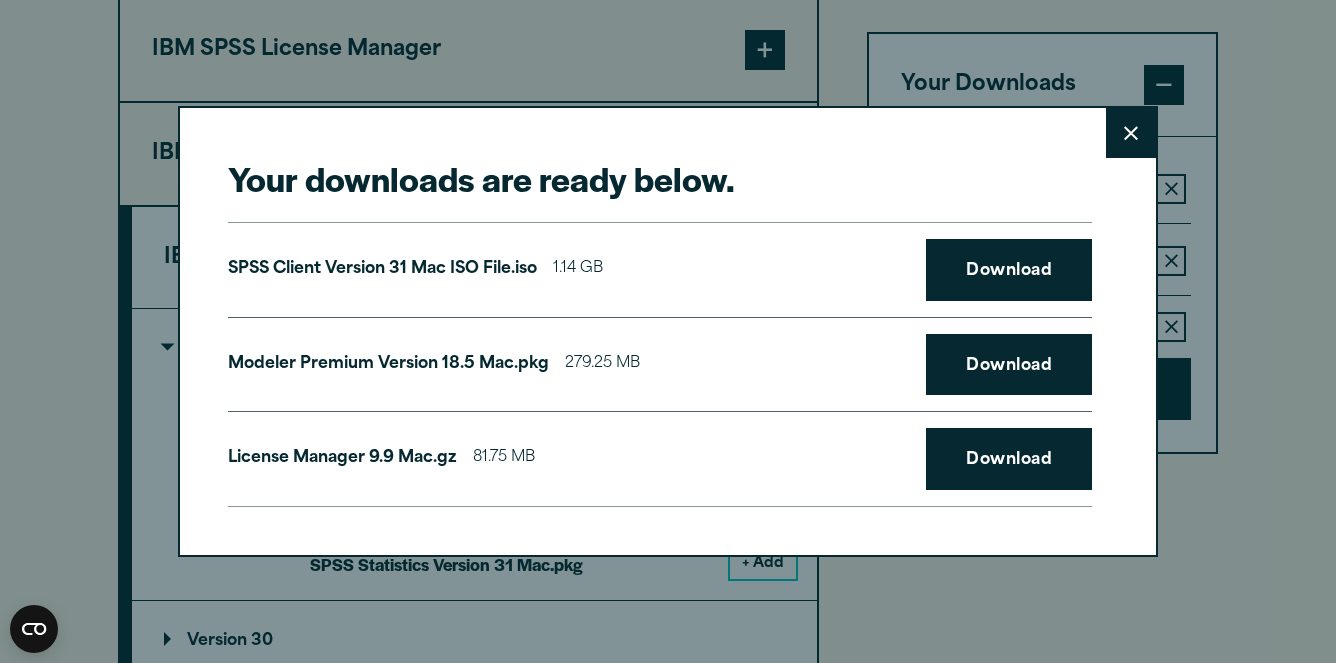 click on "Close" at bounding box center [1131, 133] 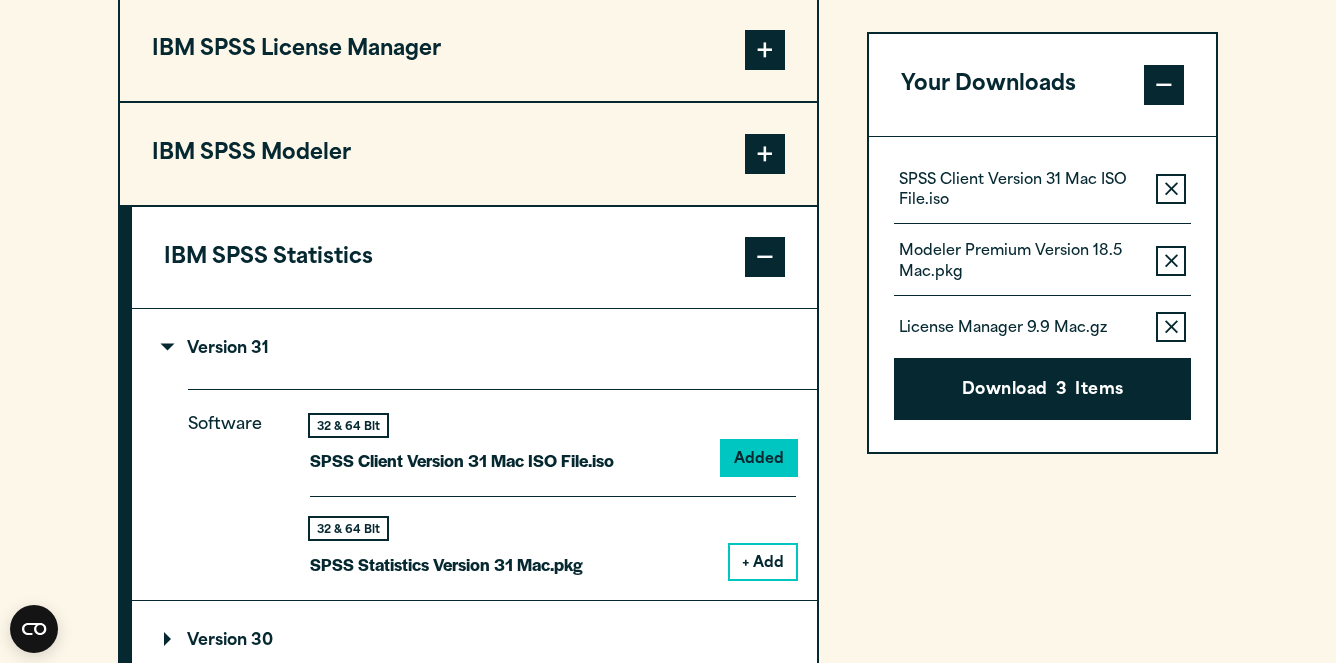 click at bounding box center [765, 154] 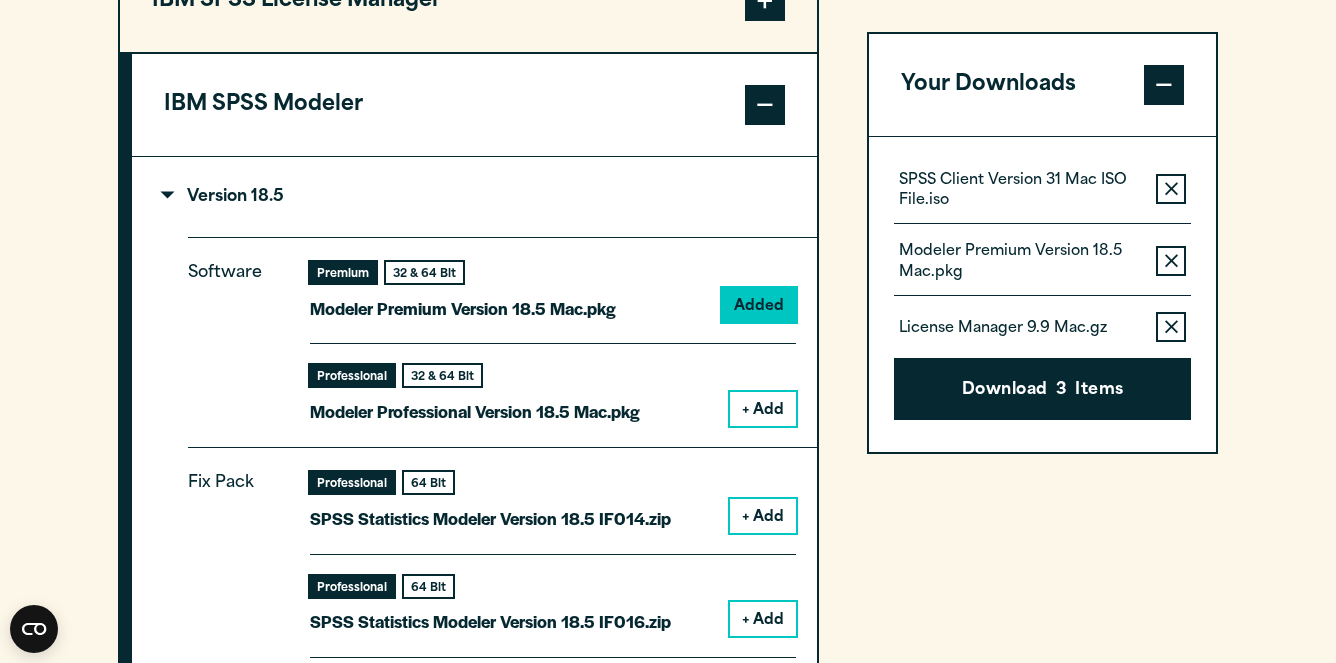 scroll, scrollTop: 1673, scrollLeft: 0, axis: vertical 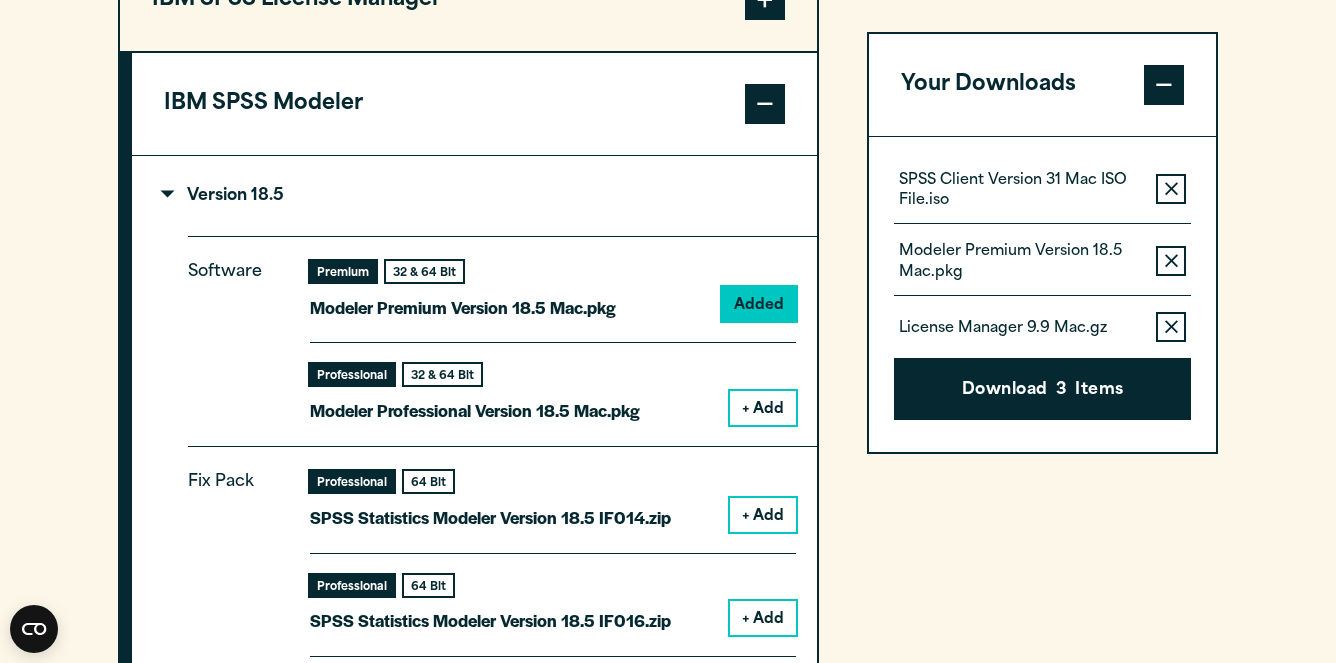 click at bounding box center [765, 104] 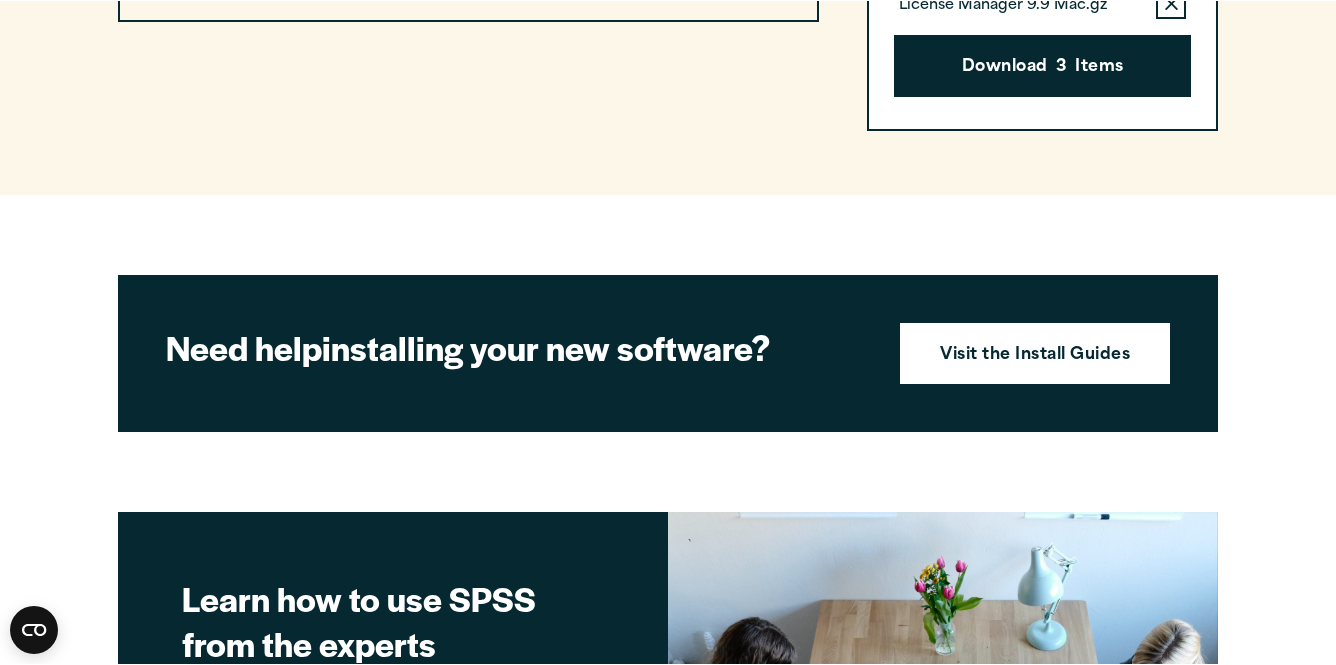 scroll, scrollTop: 1960, scrollLeft: 0, axis: vertical 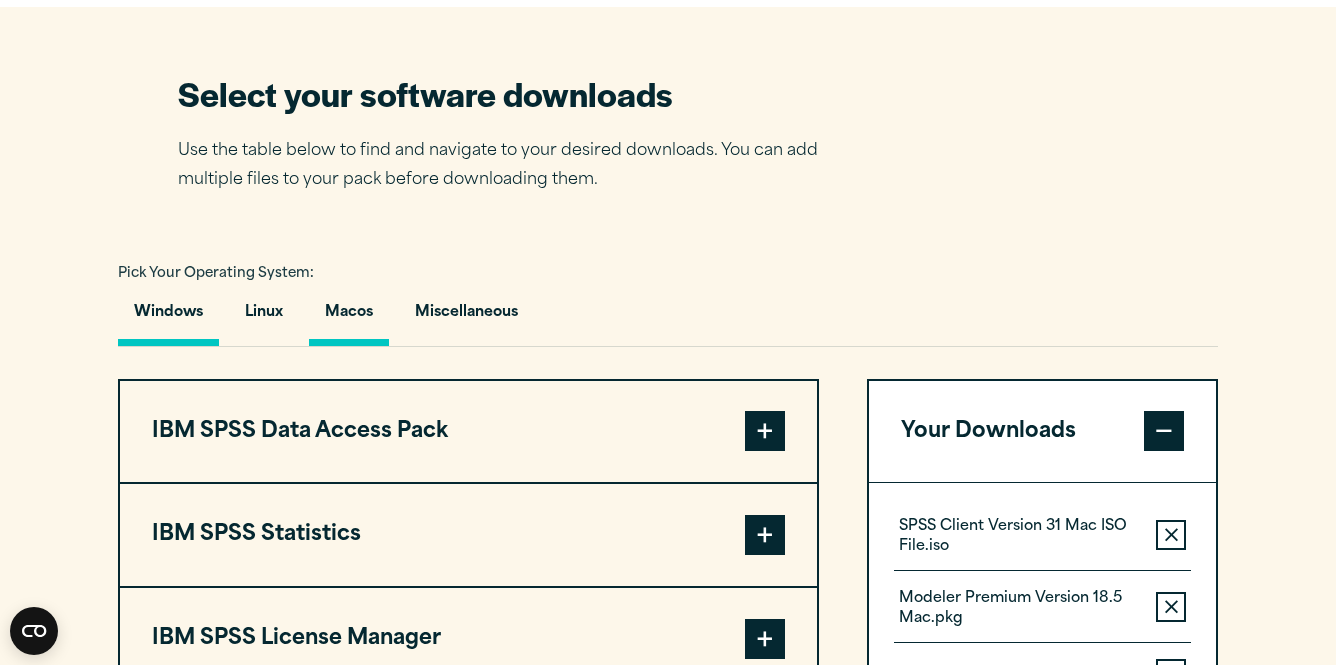 click on "Macos" at bounding box center (349, 317) 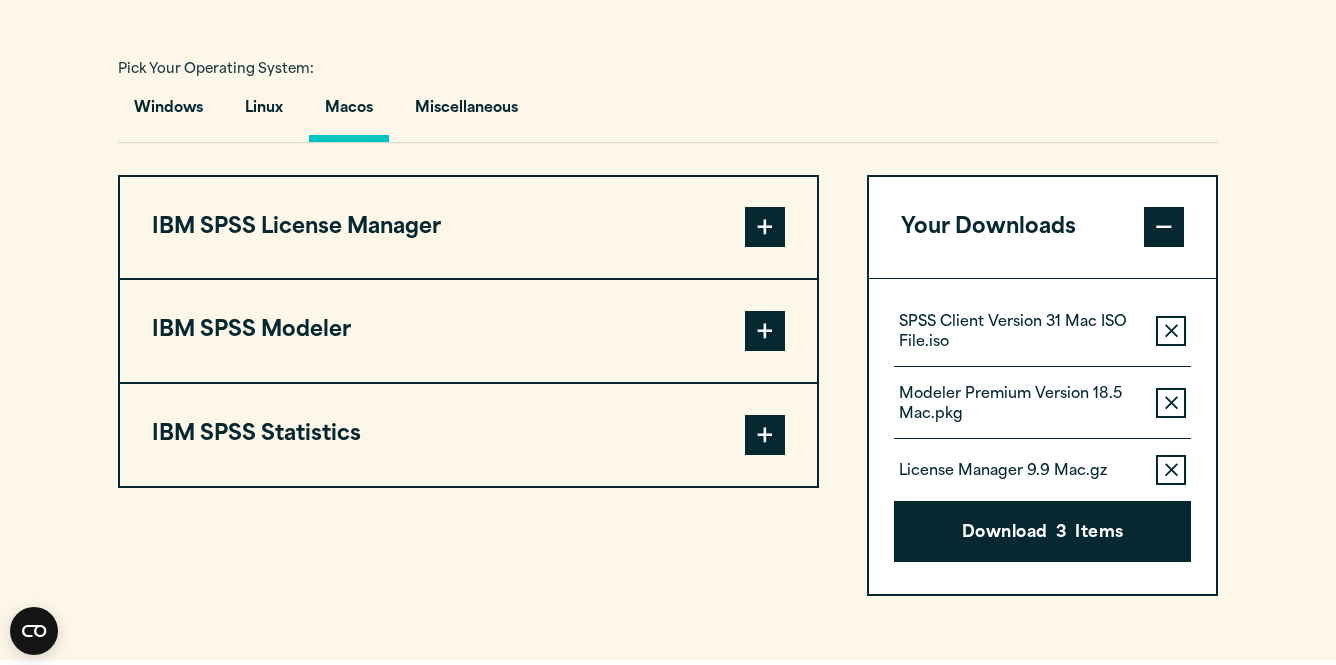 scroll, scrollTop: 1422, scrollLeft: 0, axis: vertical 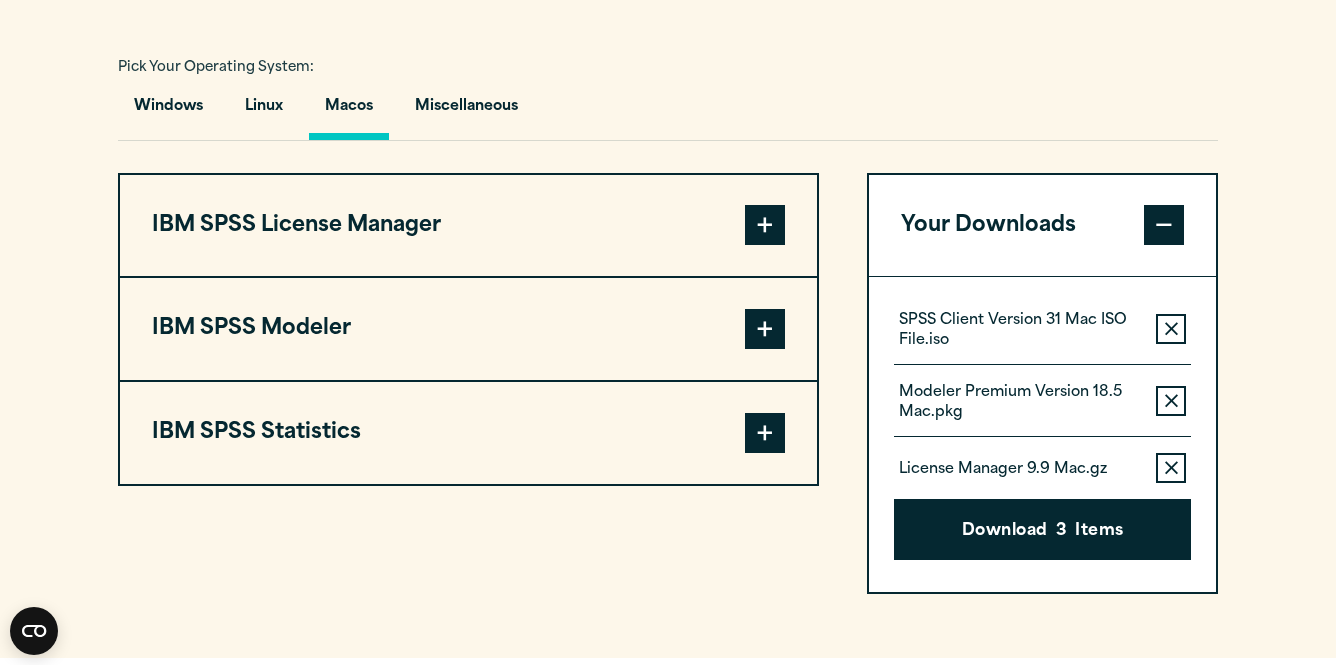 click at bounding box center [765, 433] 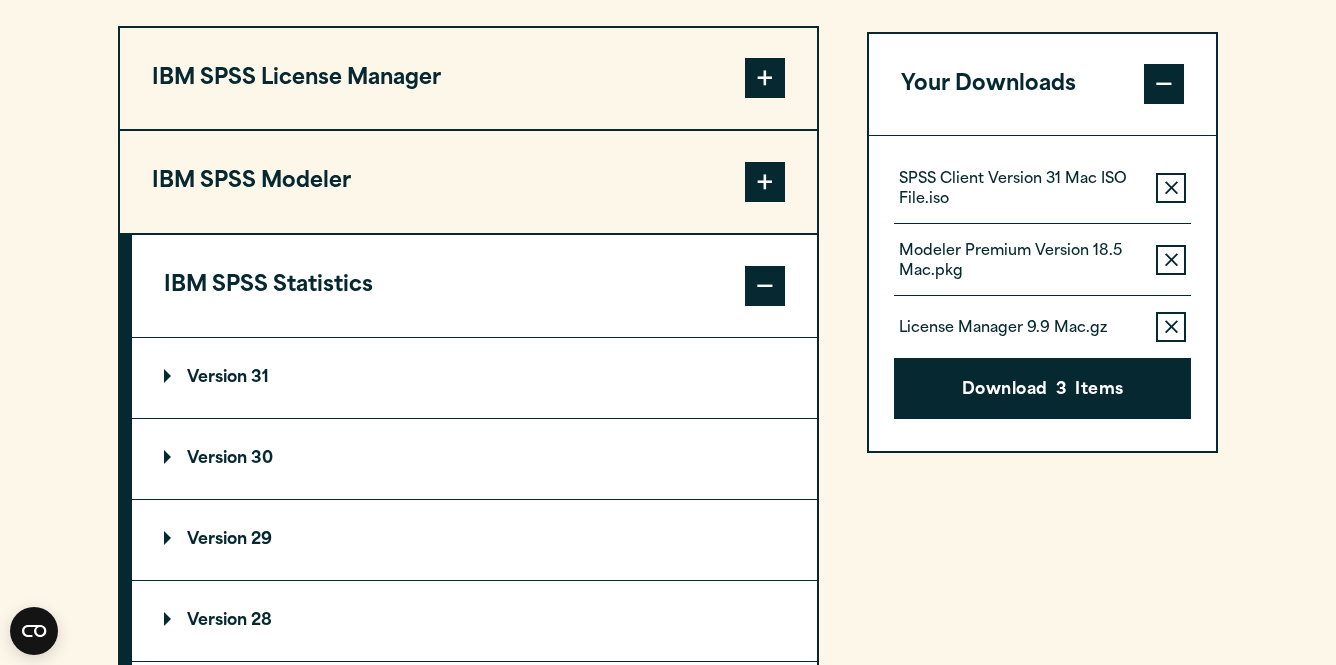 scroll, scrollTop: 1572, scrollLeft: 0, axis: vertical 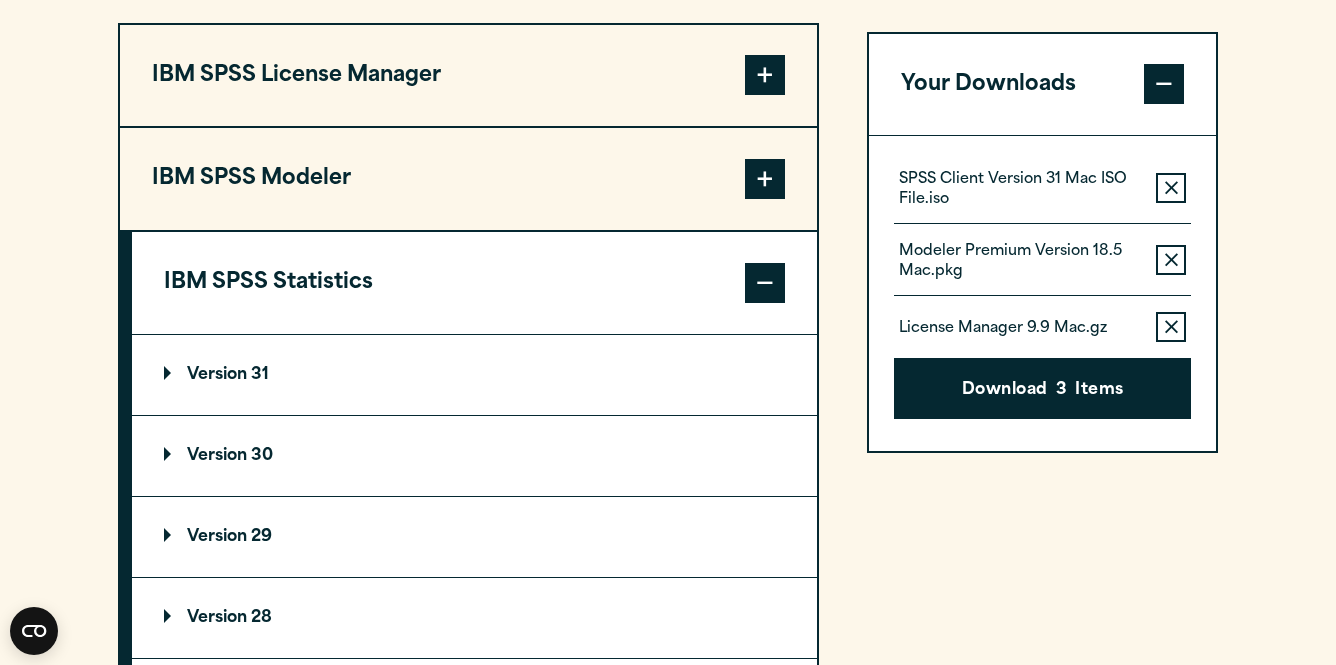 click on "Version 31" at bounding box center [474, 375] 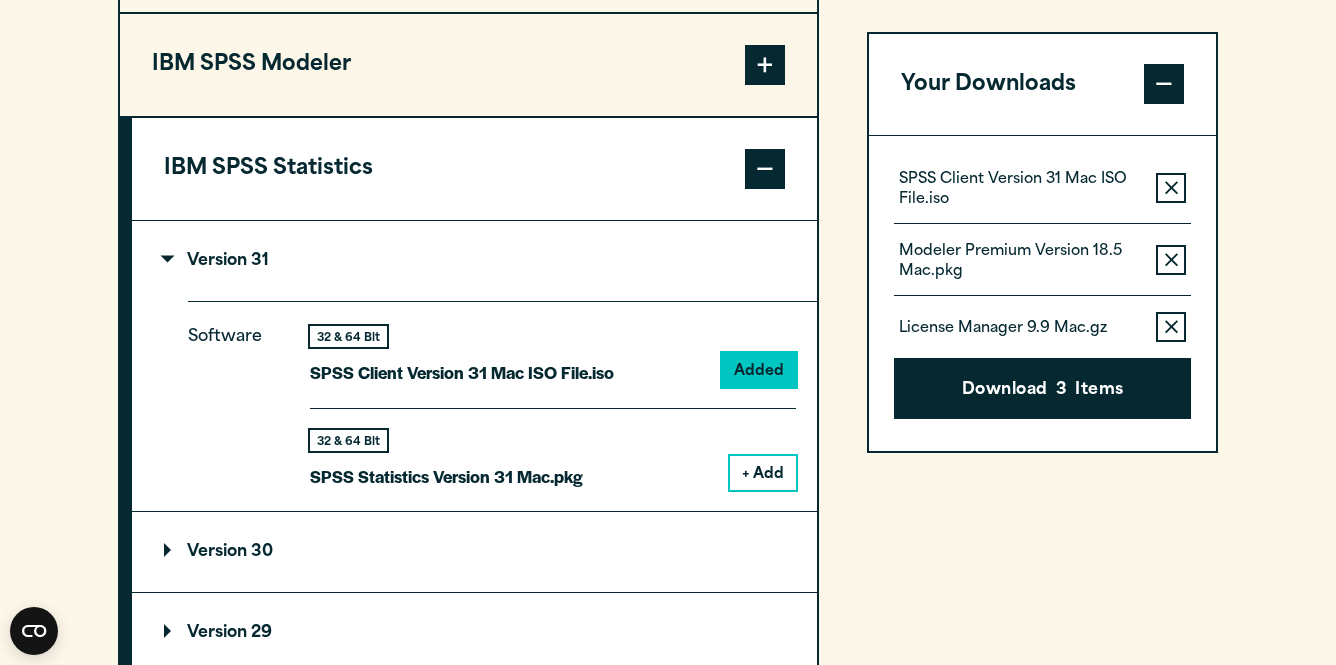 scroll, scrollTop: 1701, scrollLeft: 0, axis: vertical 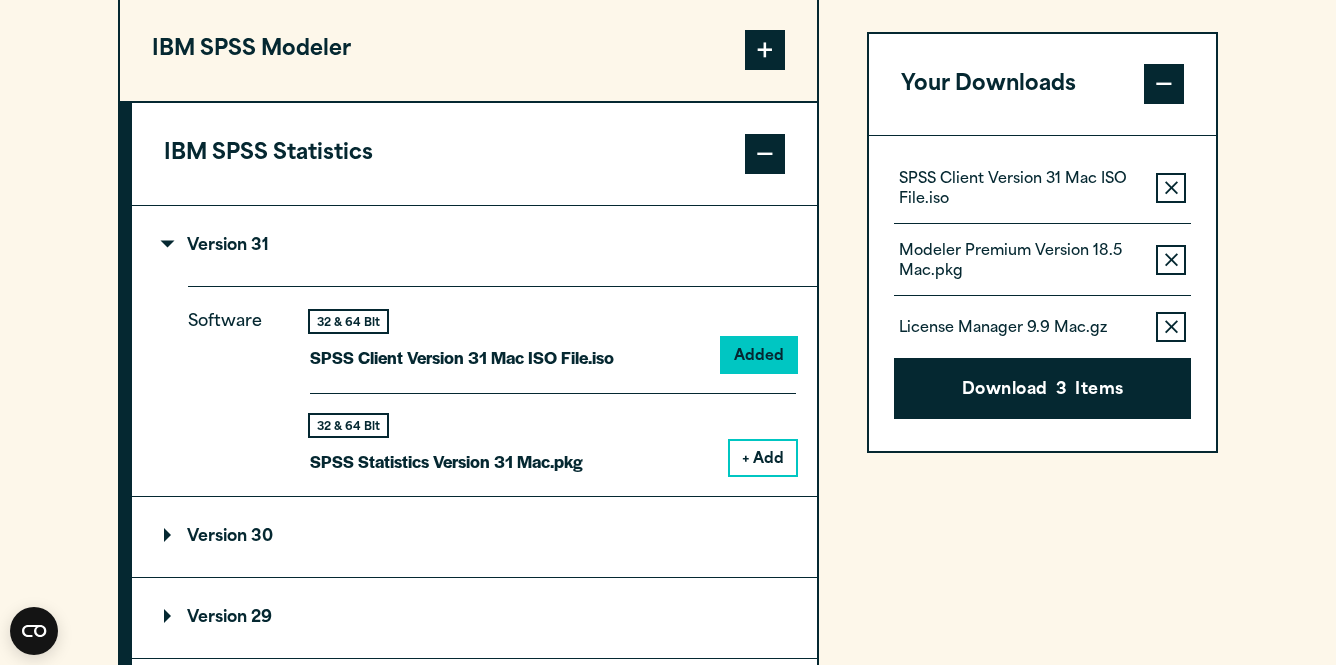 click on "+ Add" at bounding box center [763, 458] 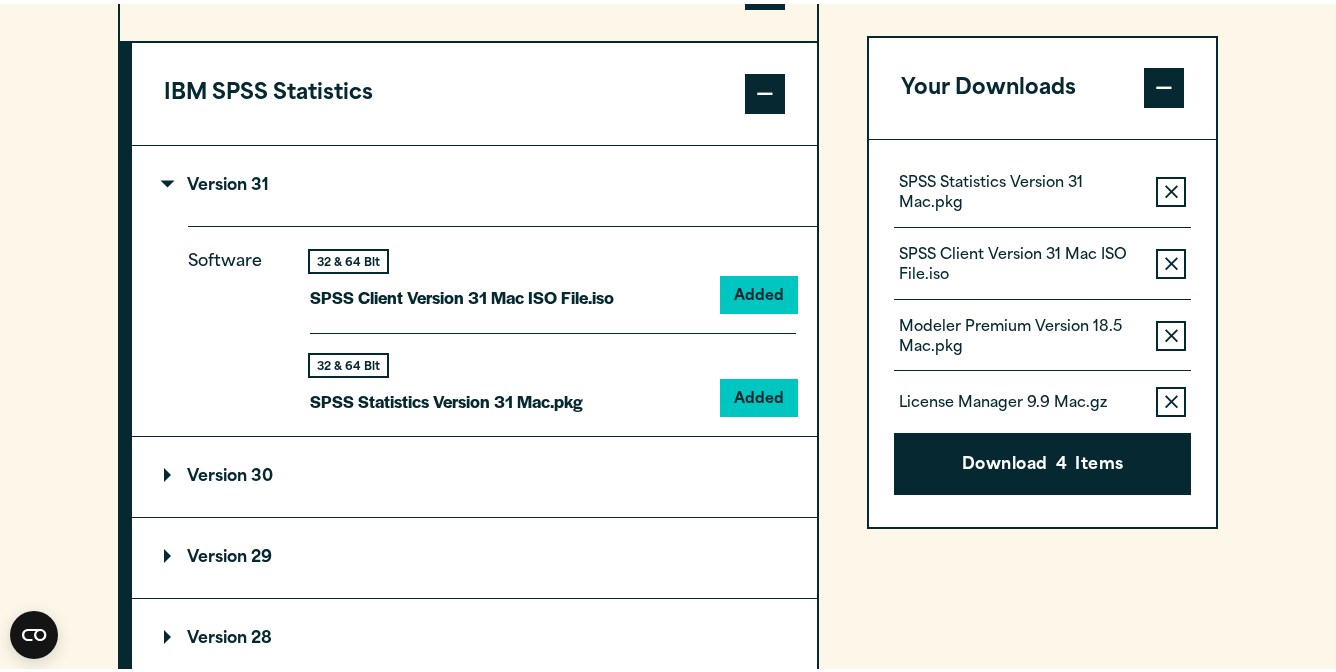 scroll, scrollTop: 1767, scrollLeft: 0, axis: vertical 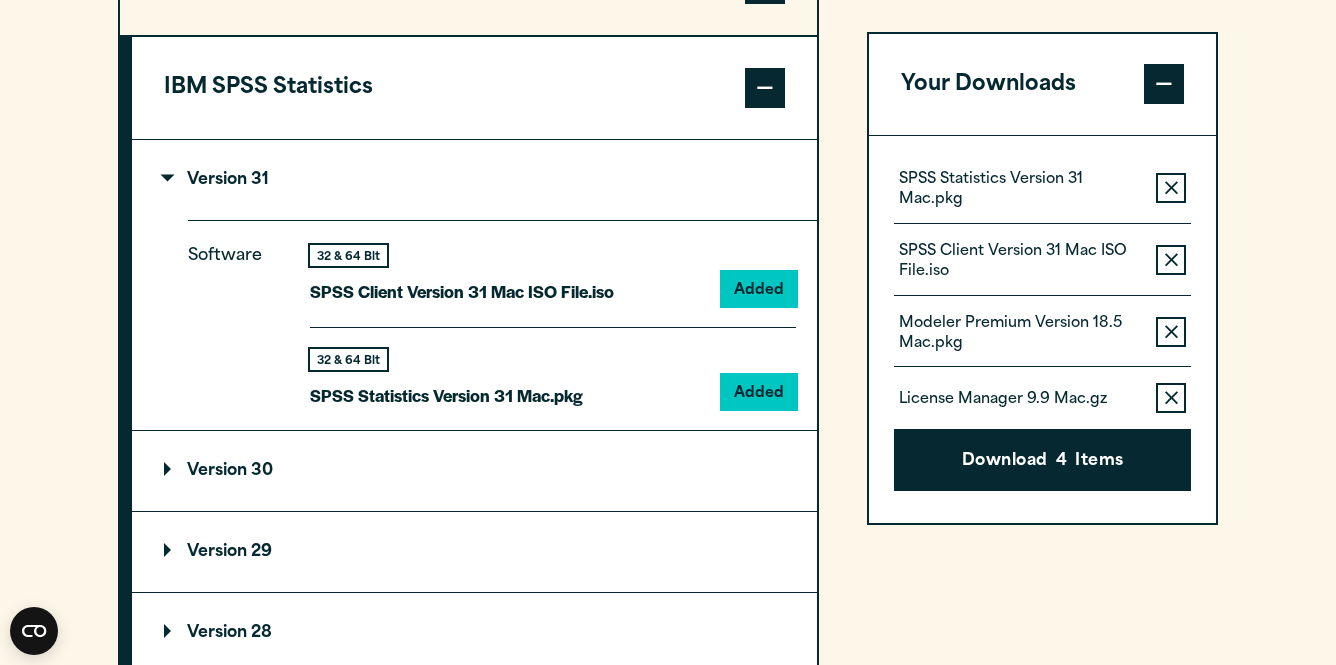 click on "Remove this item from your software download list" at bounding box center [1171, 261] 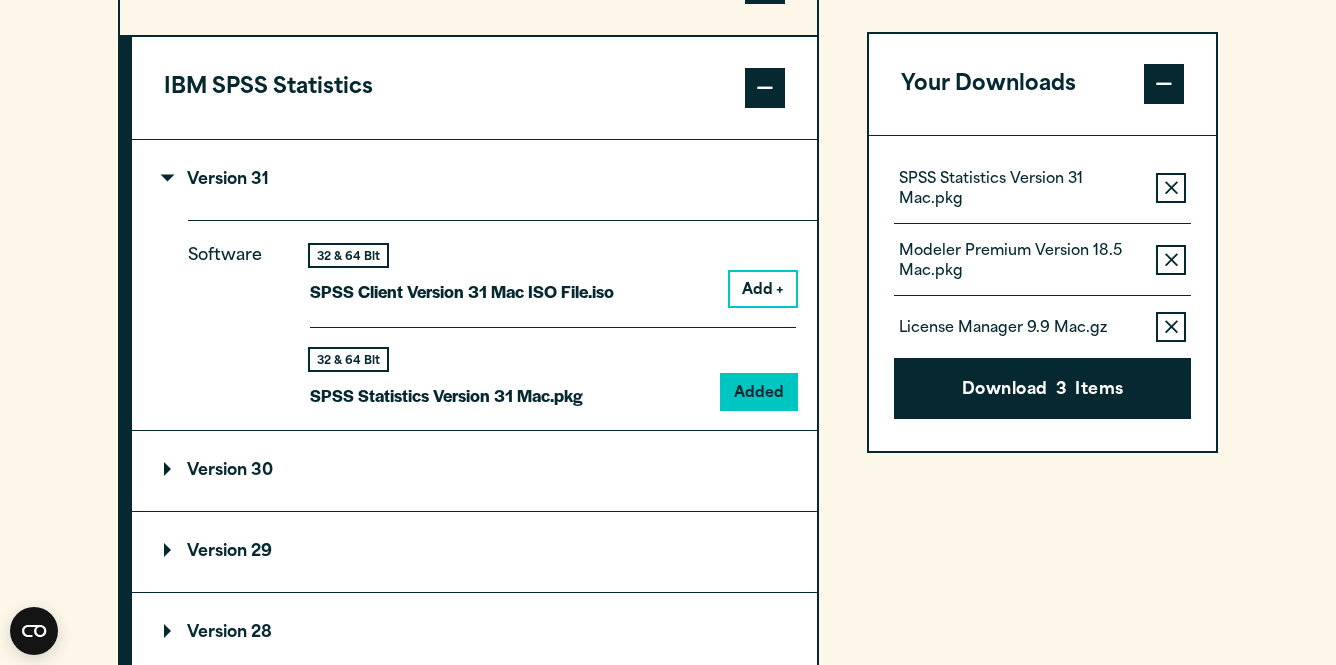 click 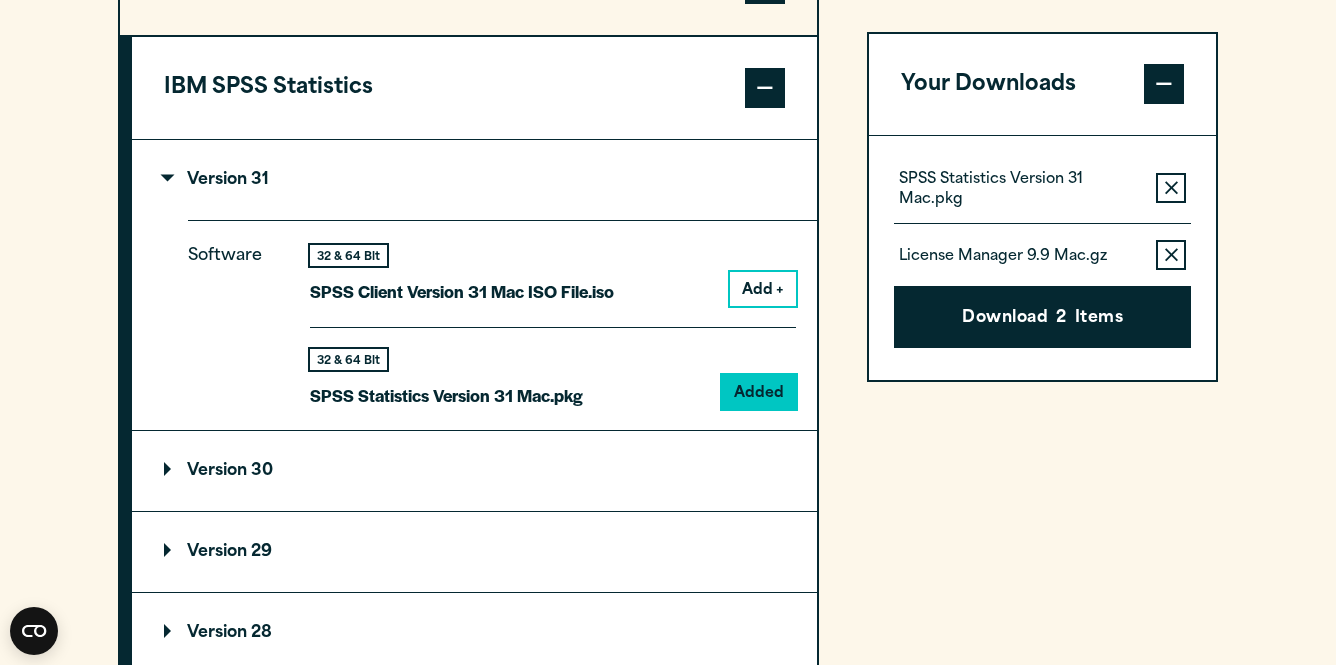 click on "Remove this item from your software download list" at bounding box center (1171, 256) 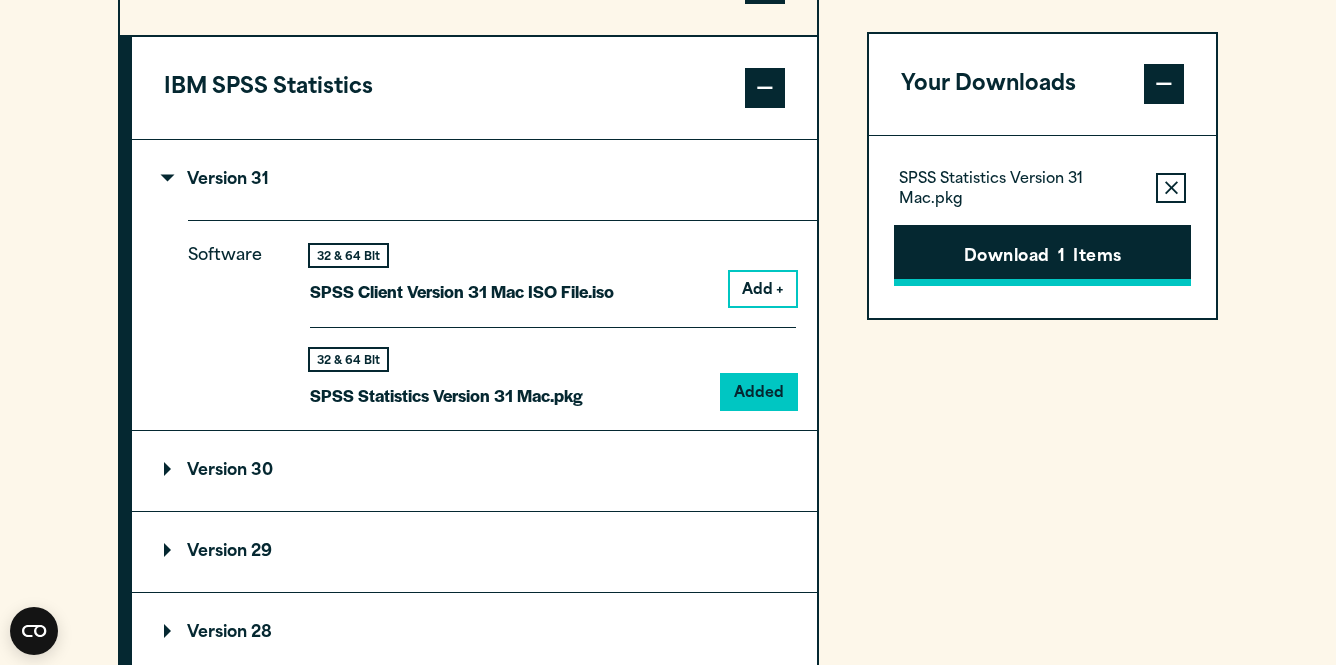 click on "Download  1  Items" at bounding box center [1042, 256] 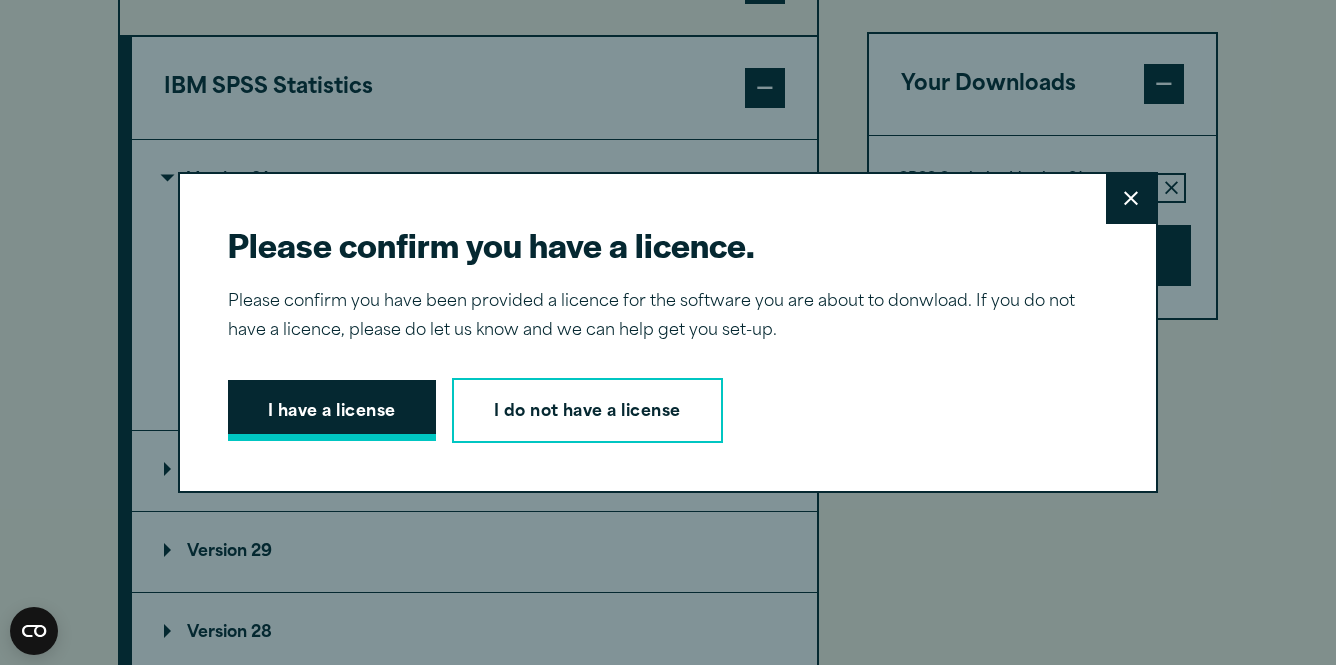click on "I have a license" at bounding box center [332, 411] 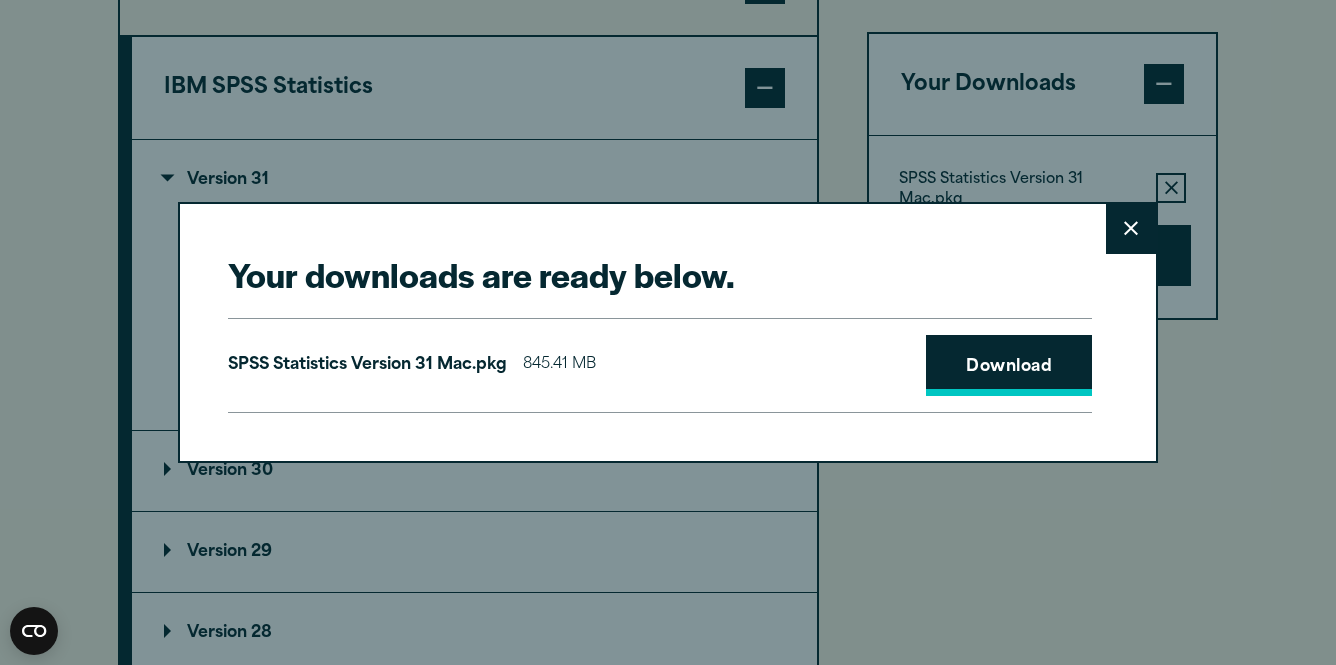 click on "Download" at bounding box center (1009, 366) 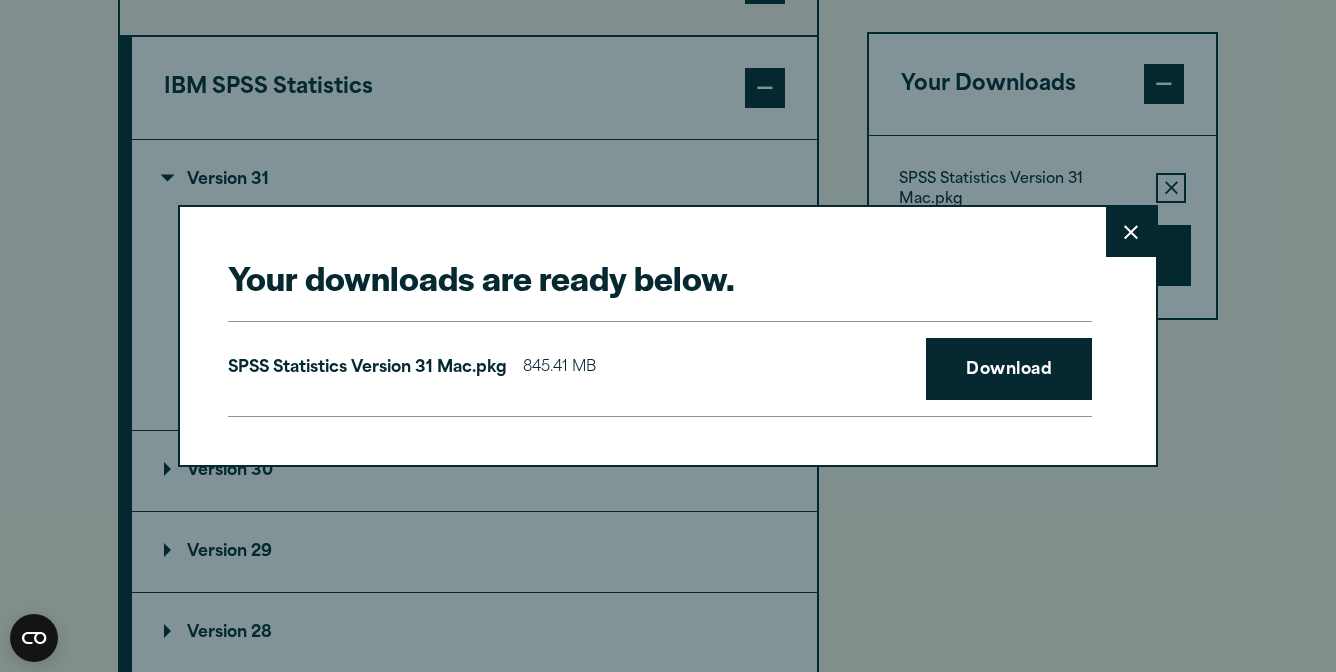 click on "Close" at bounding box center [1131, 232] 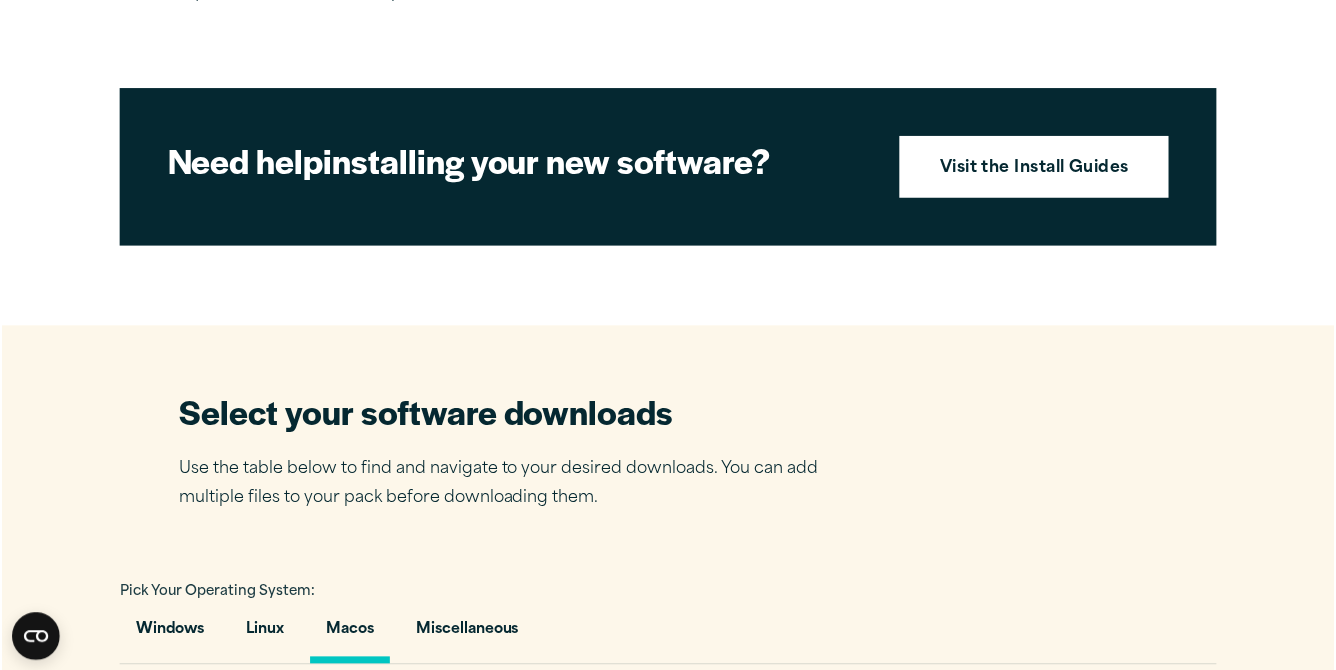 scroll, scrollTop: 900, scrollLeft: 0, axis: vertical 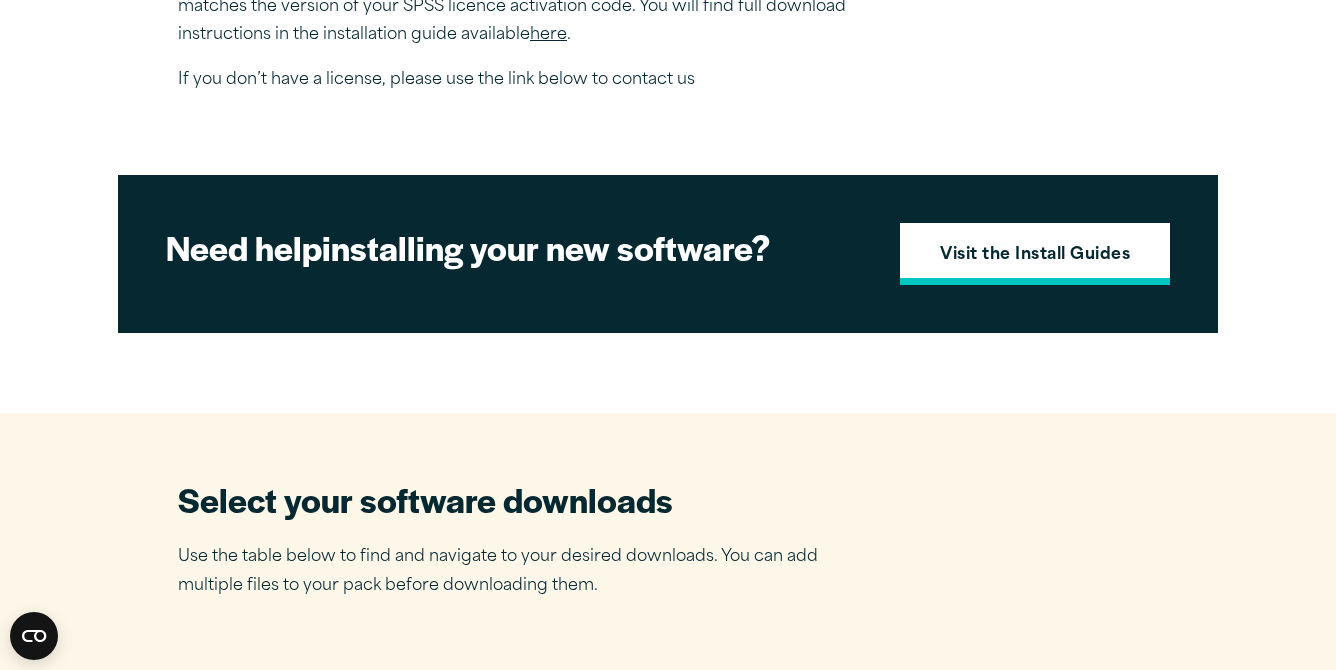 click on "Visit the Install Guides" at bounding box center (1035, 256) 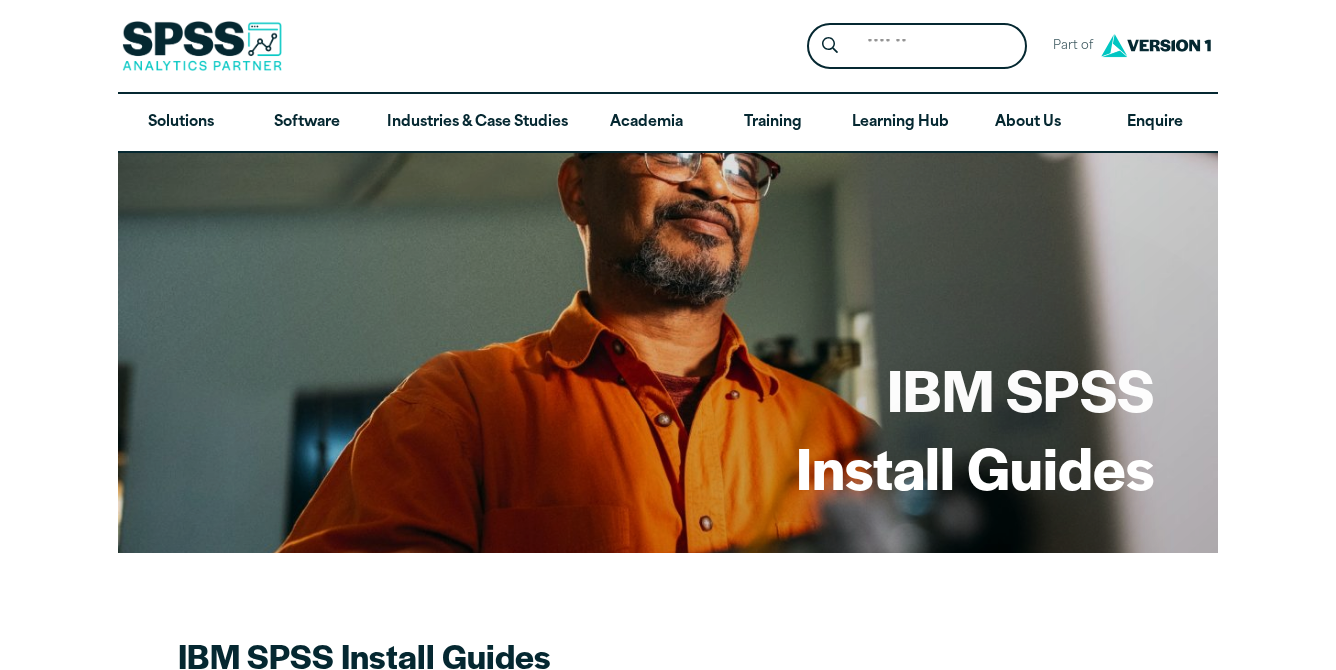 scroll, scrollTop: 0, scrollLeft: 0, axis: both 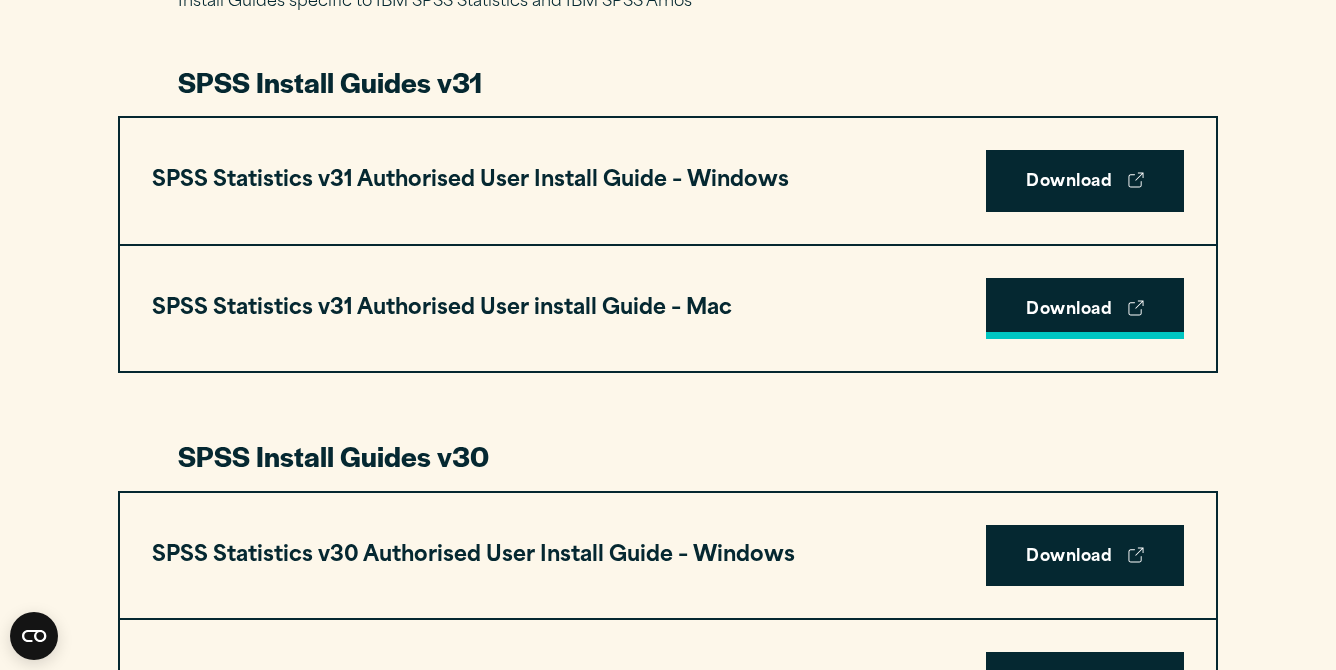 click on "Download" at bounding box center (1085, 309) 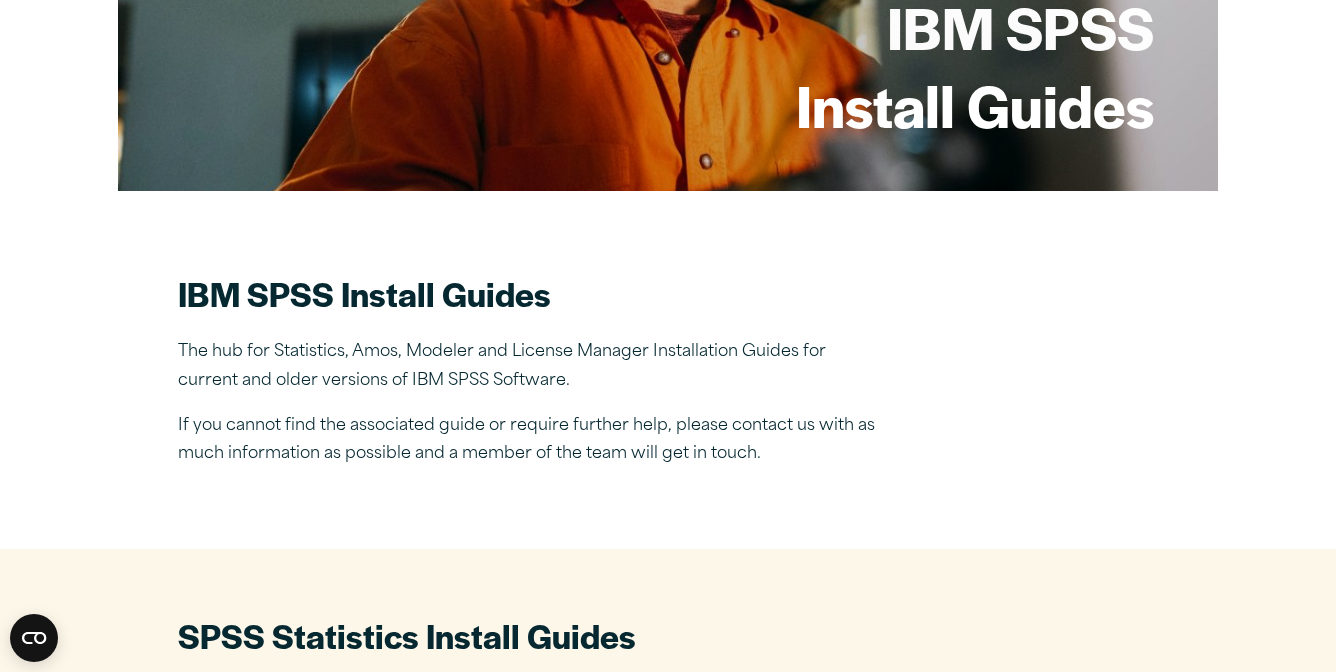 scroll, scrollTop: 365, scrollLeft: 0, axis: vertical 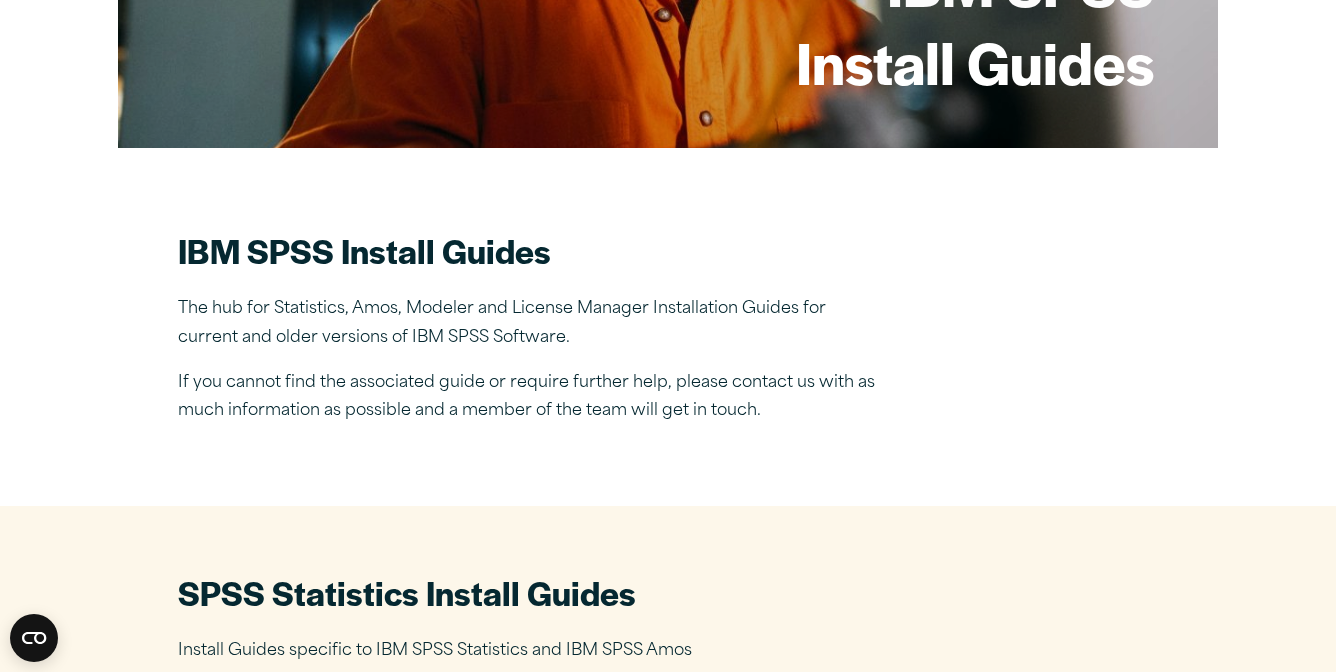 click on "If you cannot find the associated guide or require further help, please contact us with as much information as possible and a member of the team will get in touch." at bounding box center (528, 398) 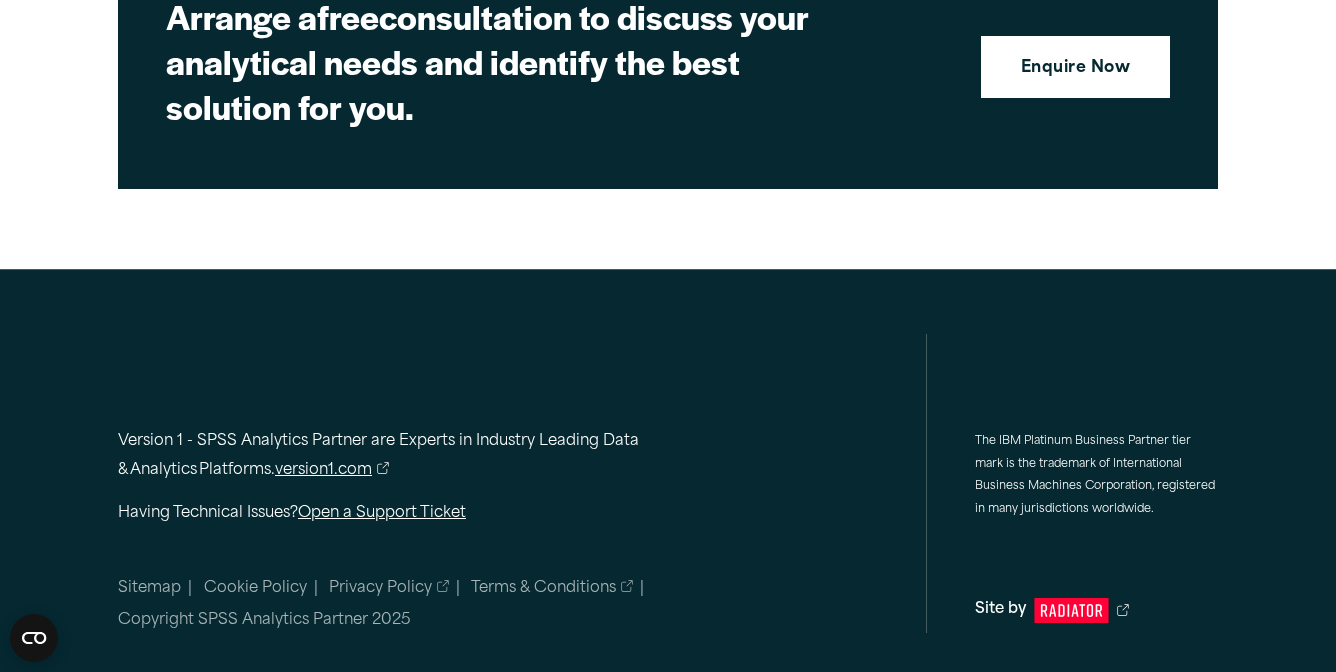 scroll, scrollTop: 5629, scrollLeft: 0, axis: vertical 